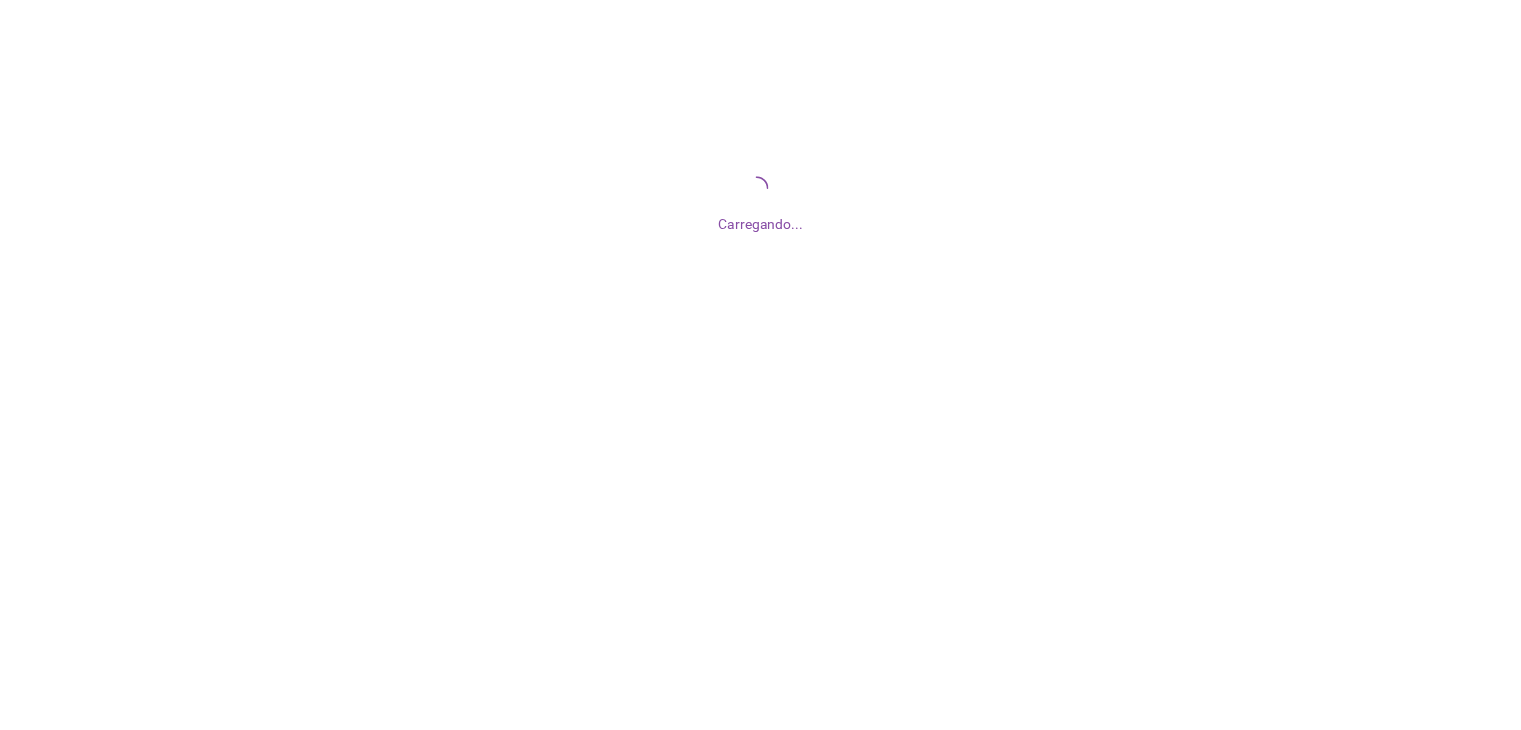 scroll, scrollTop: 0, scrollLeft: 0, axis: both 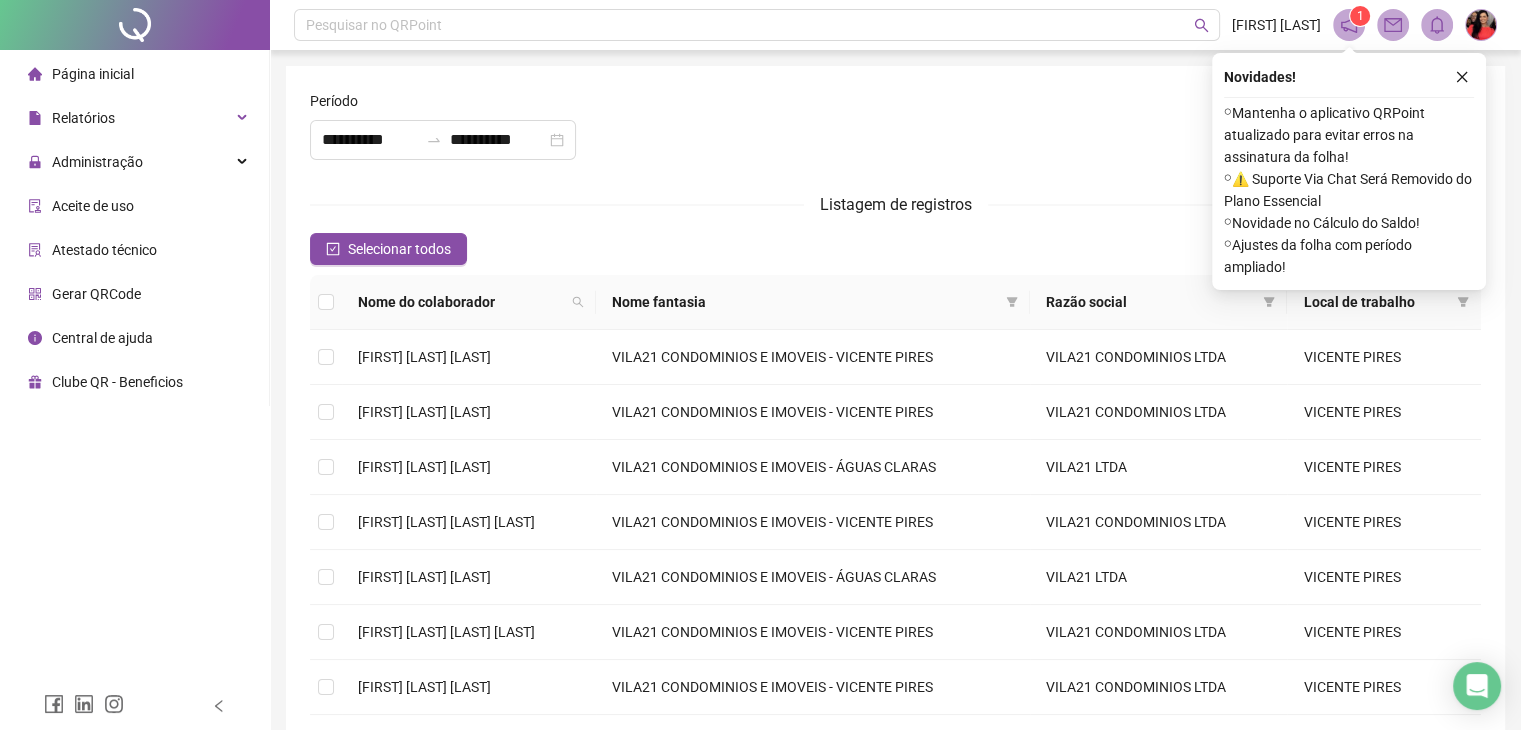 click at bounding box center [896, 133] 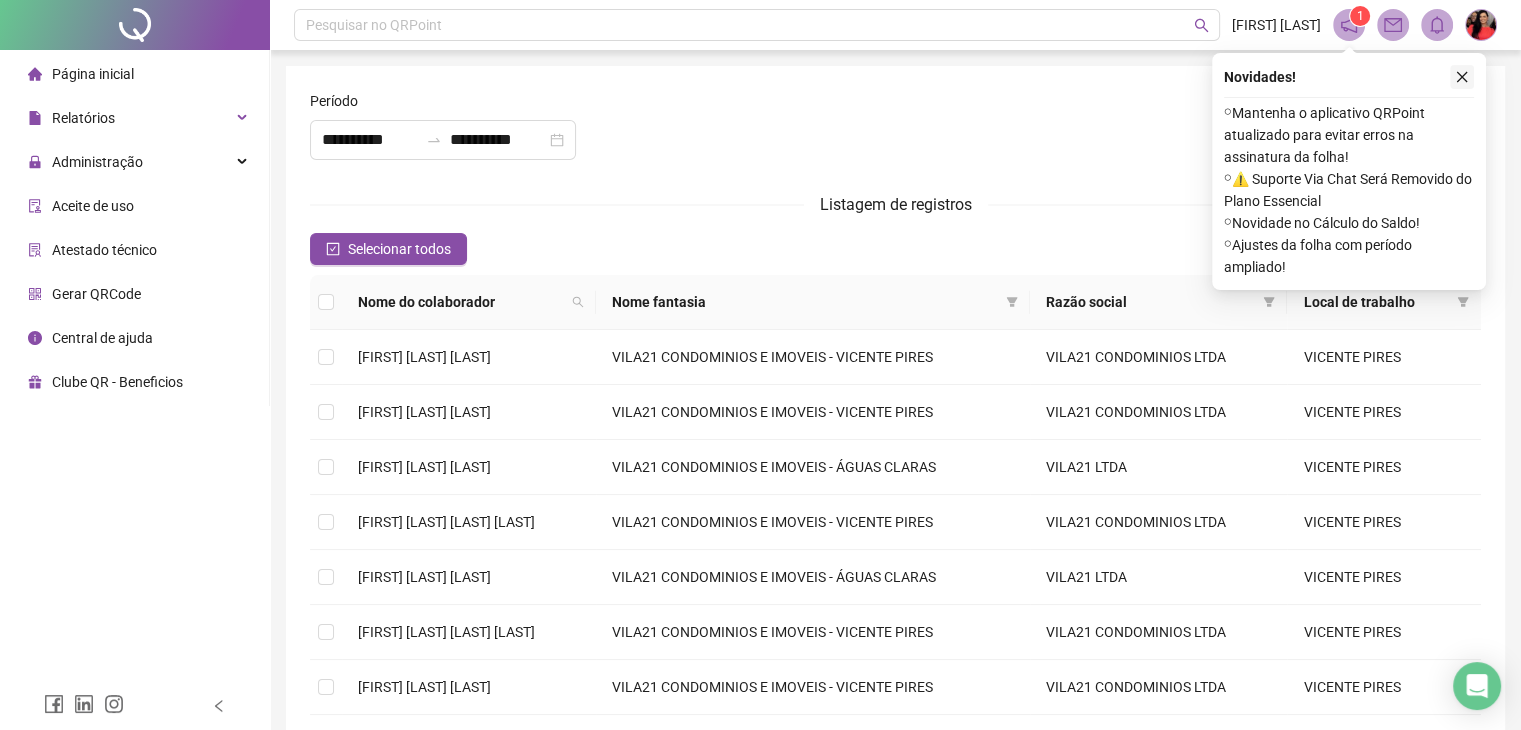 click at bounding box center (1462, 77) 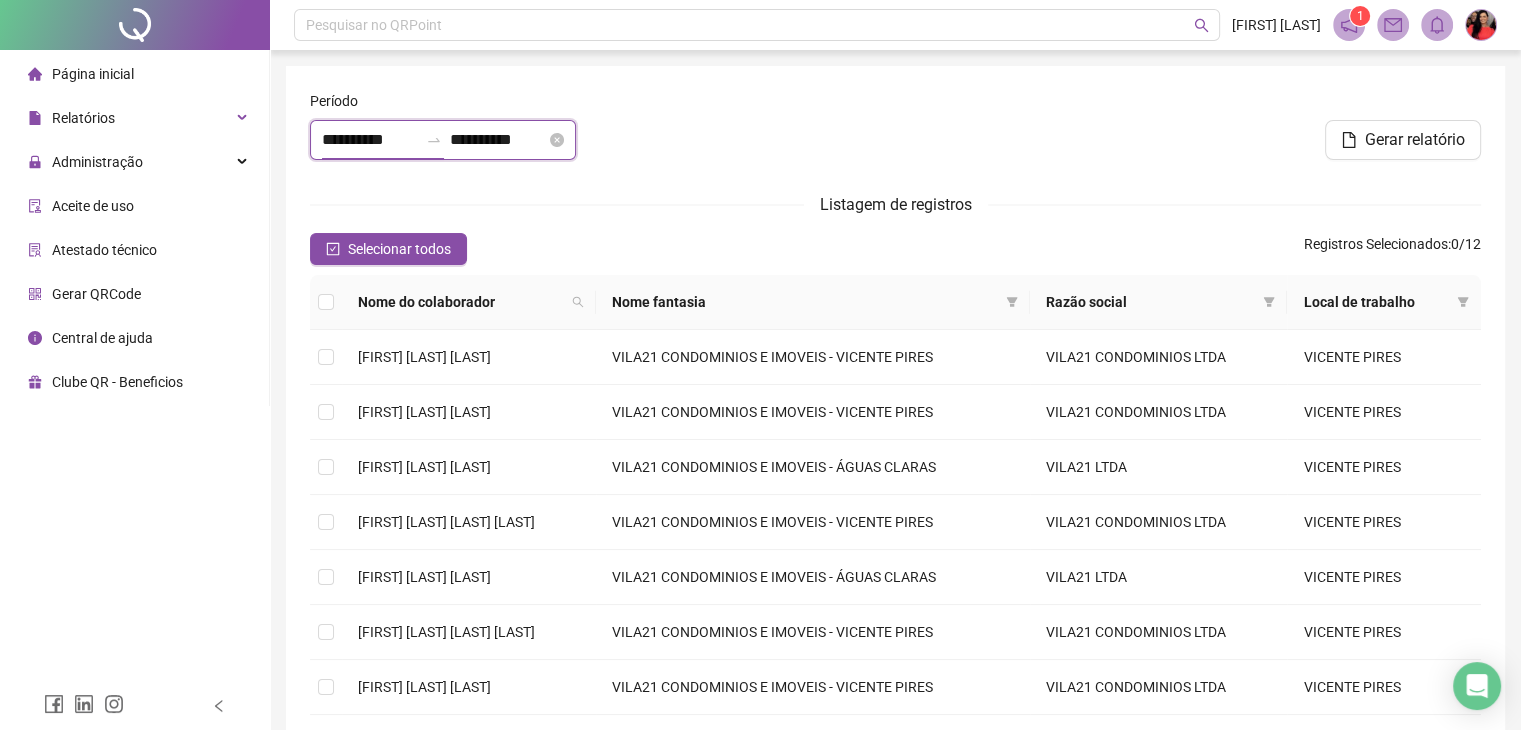 click on "**********" at bounding box center [370, 140] 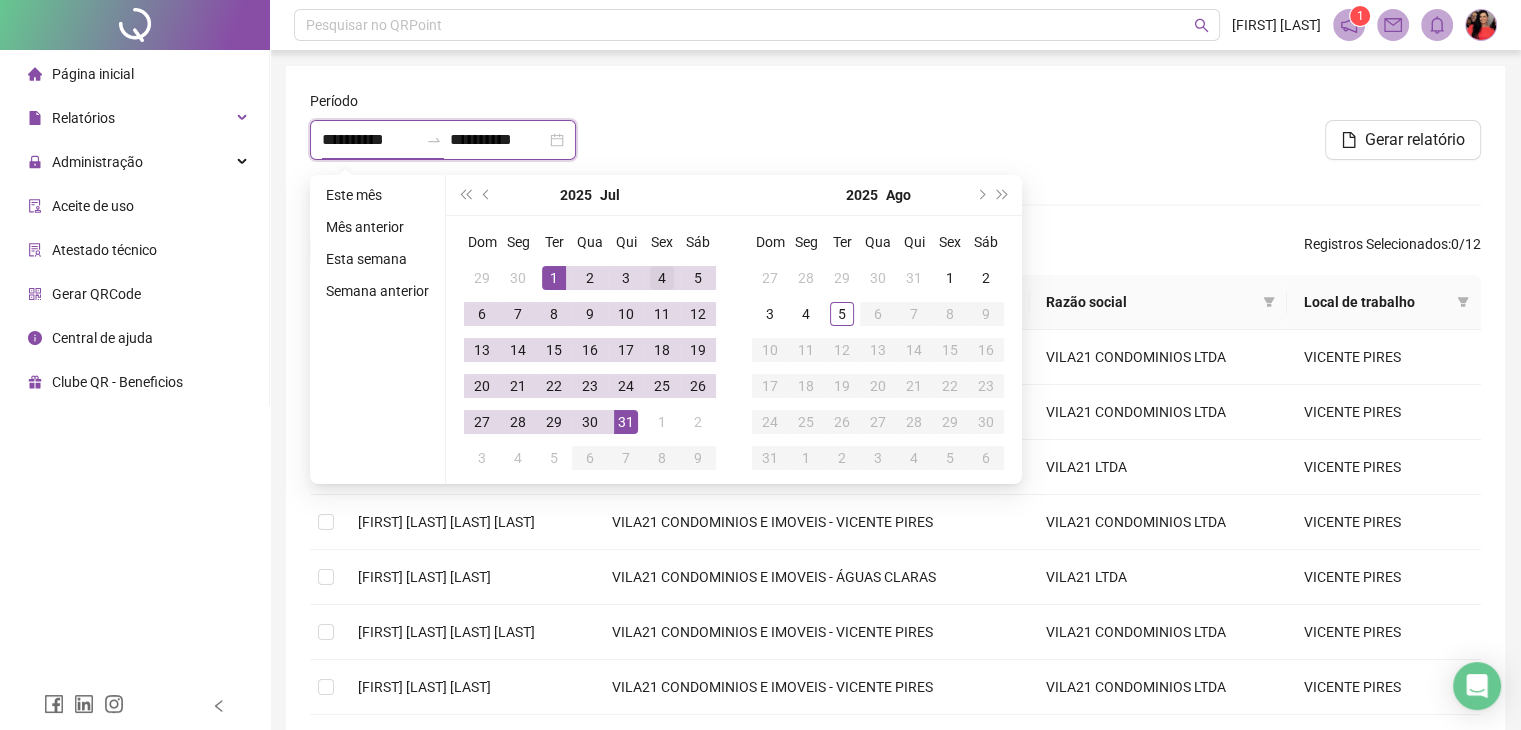type on "**********" 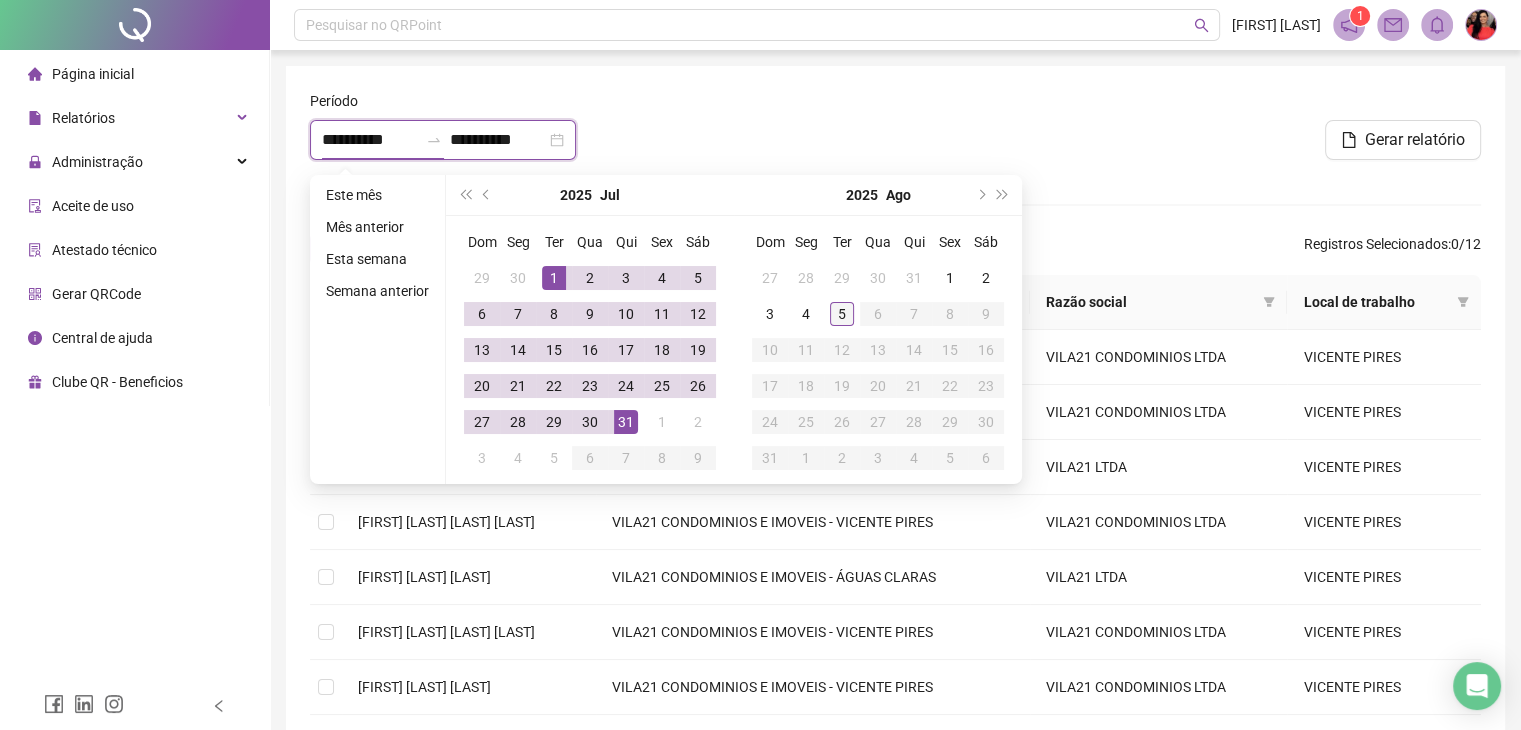 type on "**********" 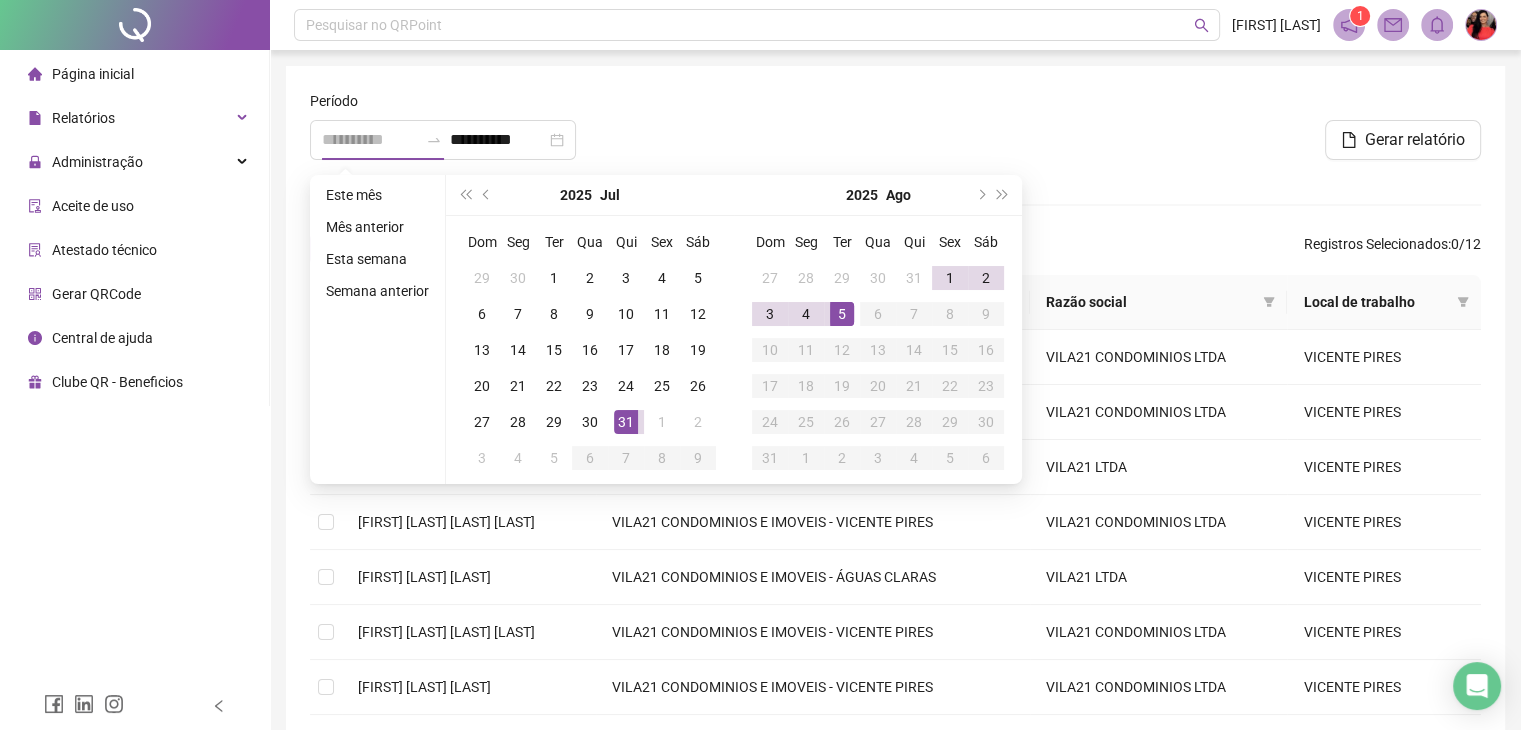 click on "5" at bounding box center (842, 314) 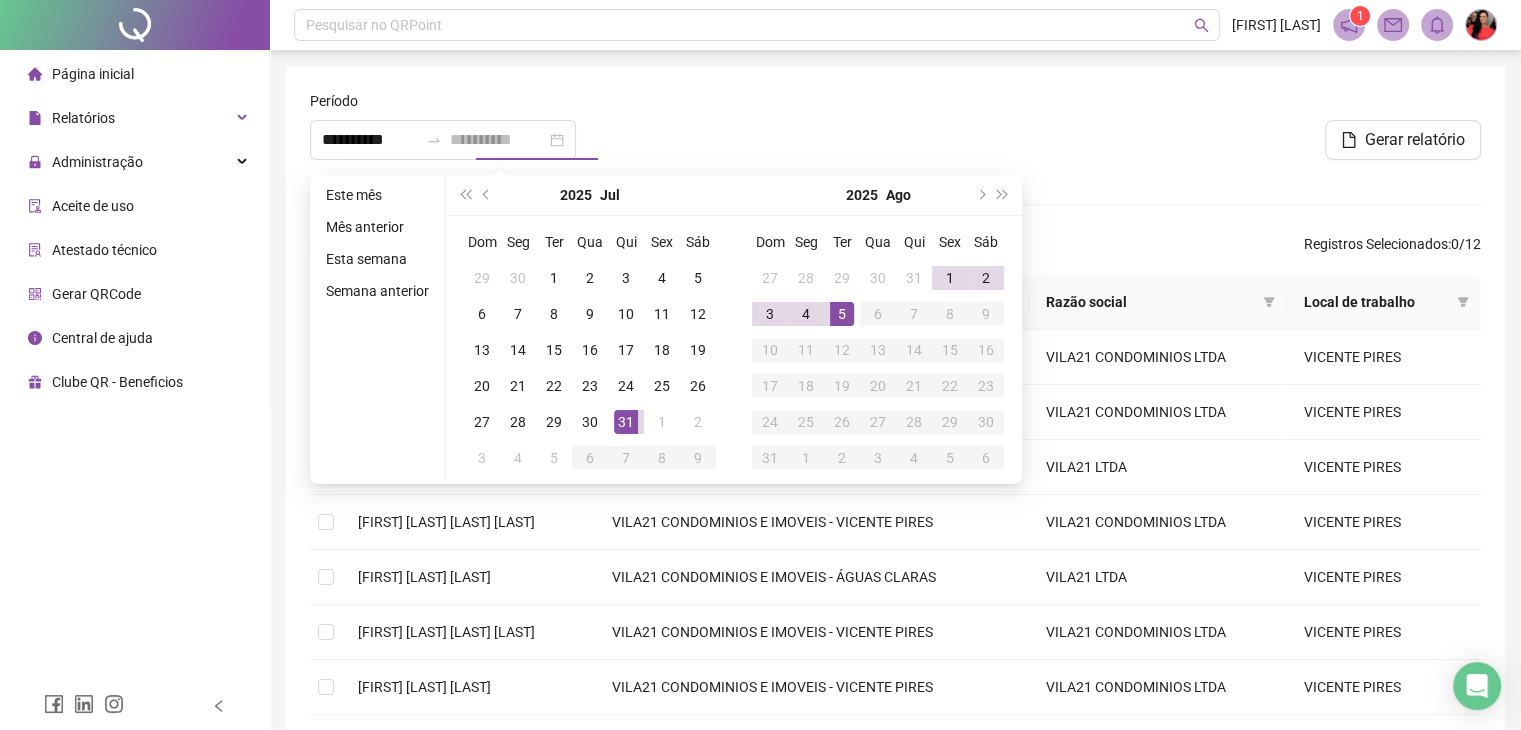 click on "5" at bounding box center (842, 314) 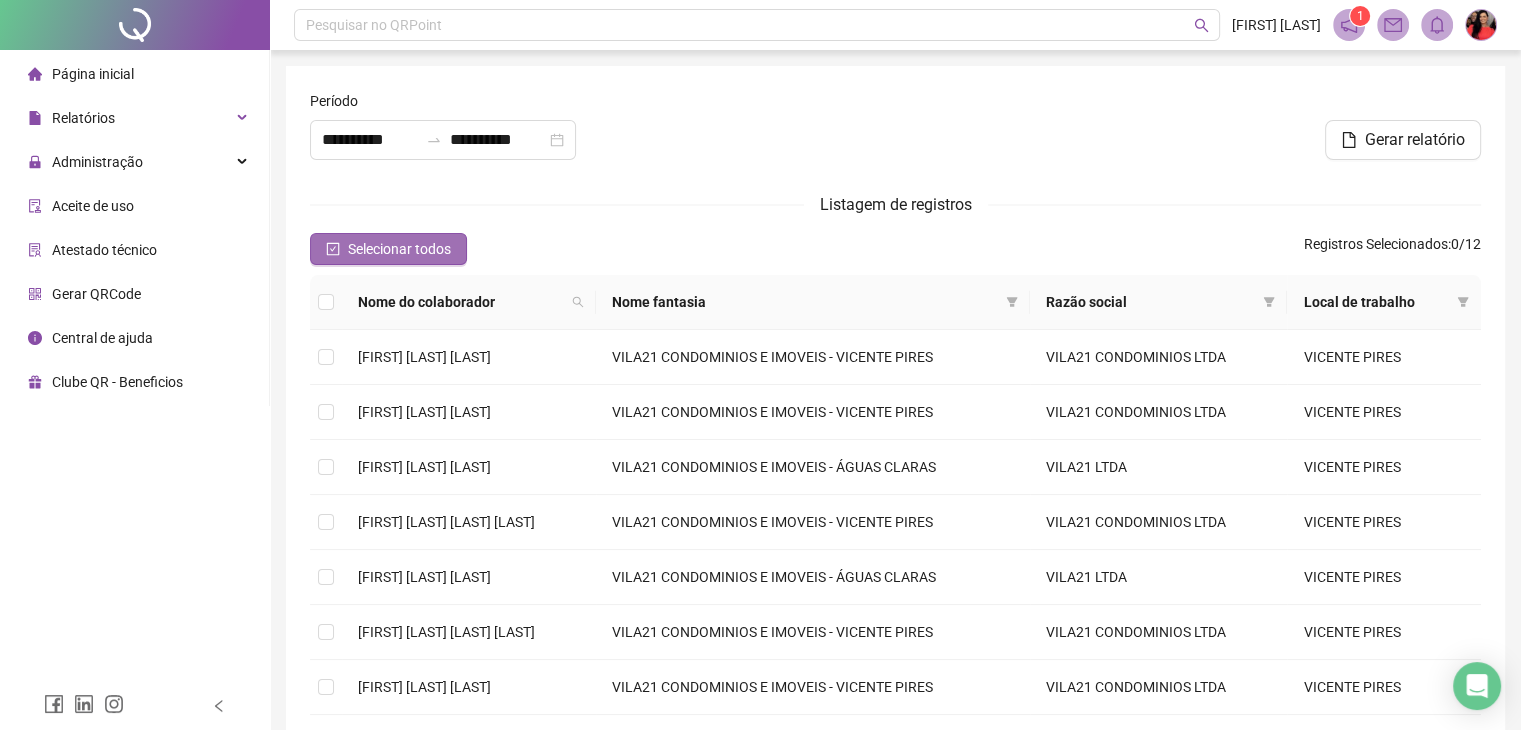 click on "Selecionar todos" at bounding box center [399, 249] 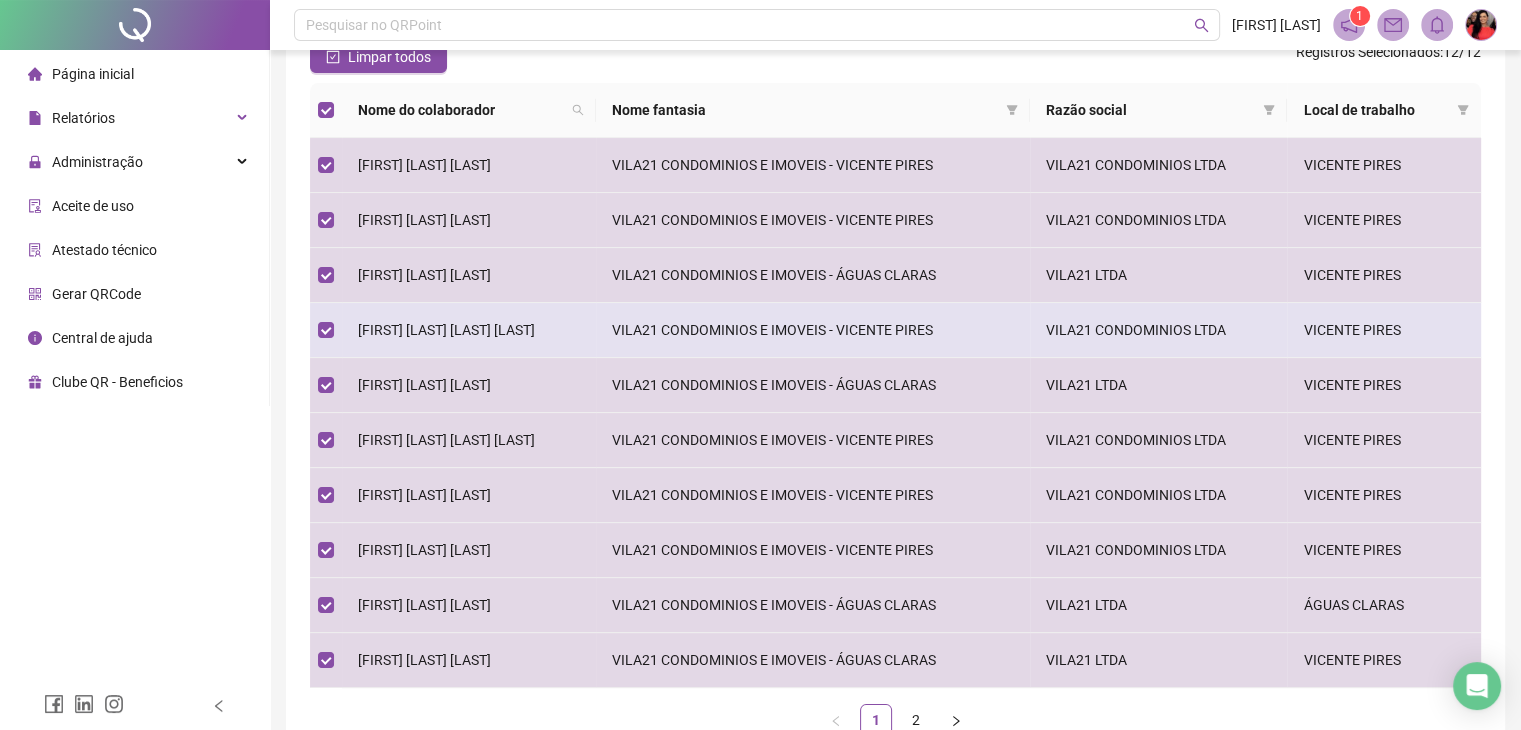 scroll, scrollTop: 200, scrollLeft: 0, axis: vertical 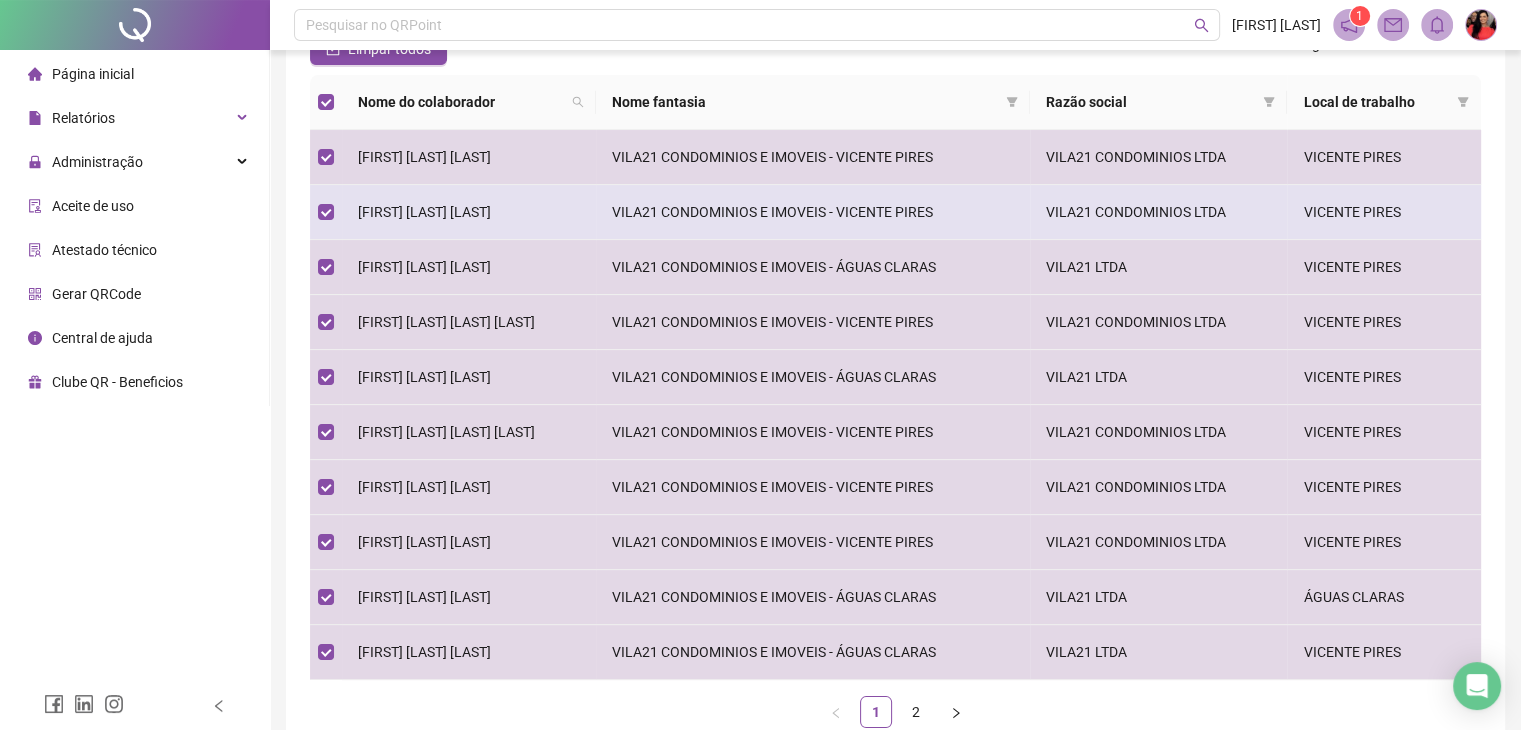 click on "[FIRST] [LAST] [LAST]" at bounding box center [469, 212] 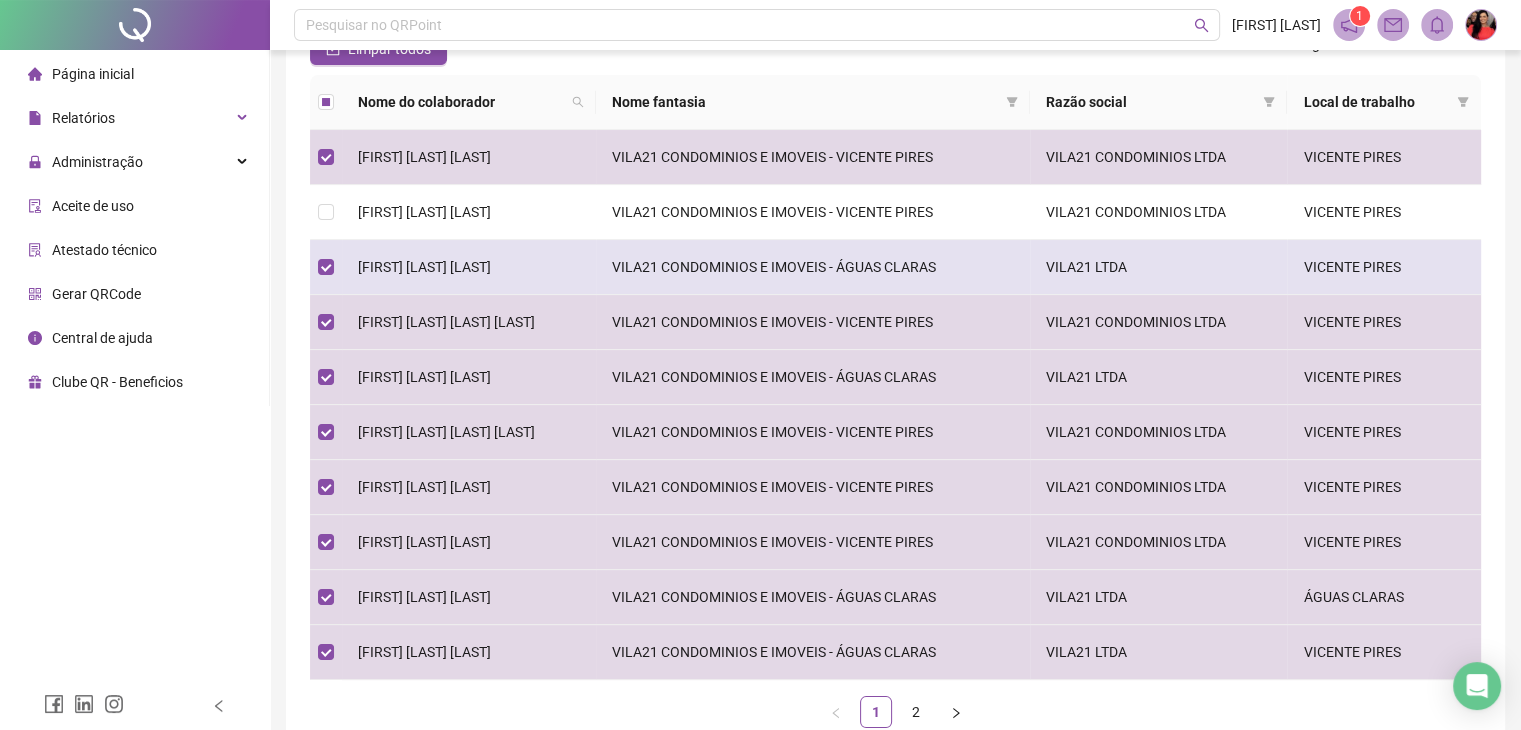 click on "[FIRST] [LAST] [LAST]" at bounding box center [424, 267] 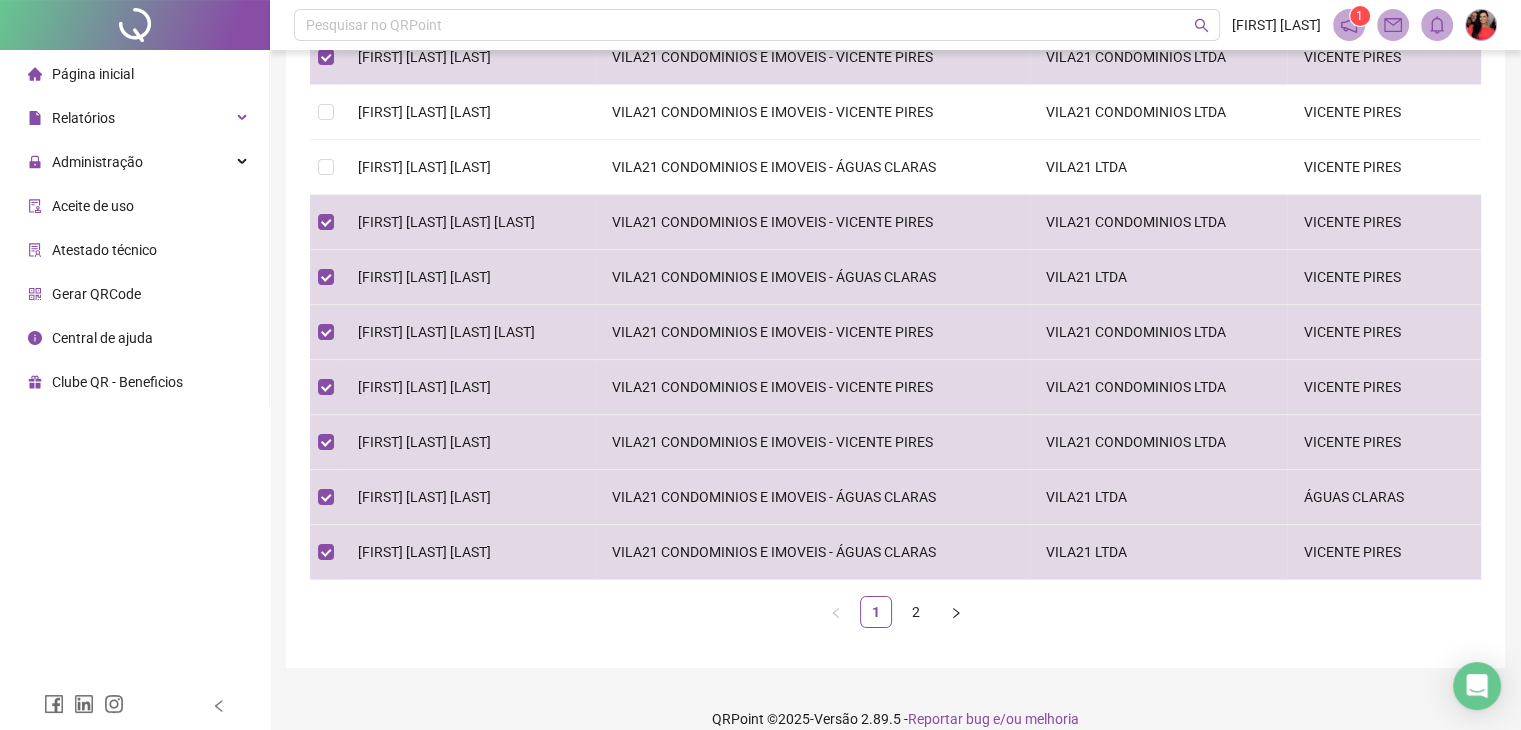 scroll, scrollTop: 322, scrollLeft: 0, axis: vertical 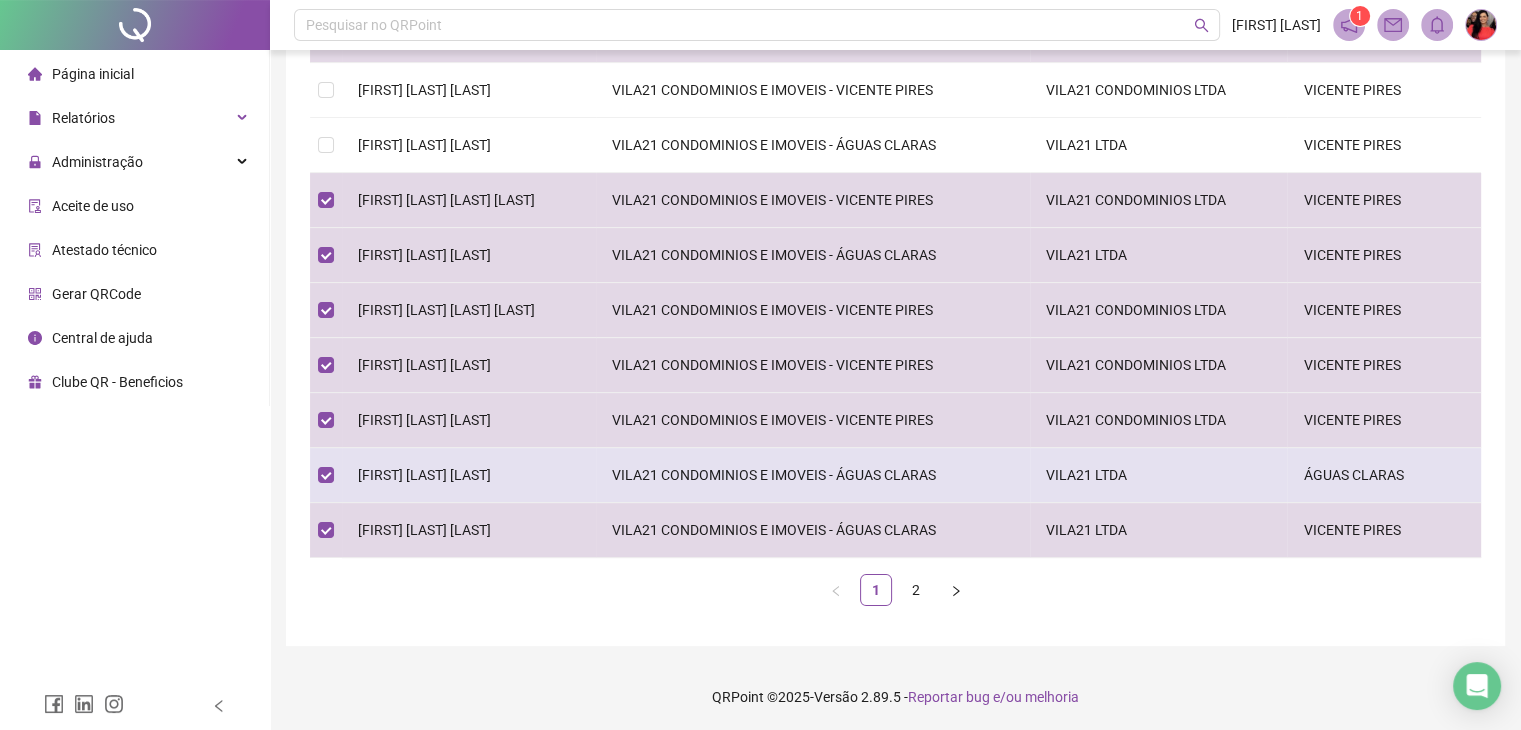 click on "[FIRST] [LAST] [LAST]" at bounding box center (424, 475) 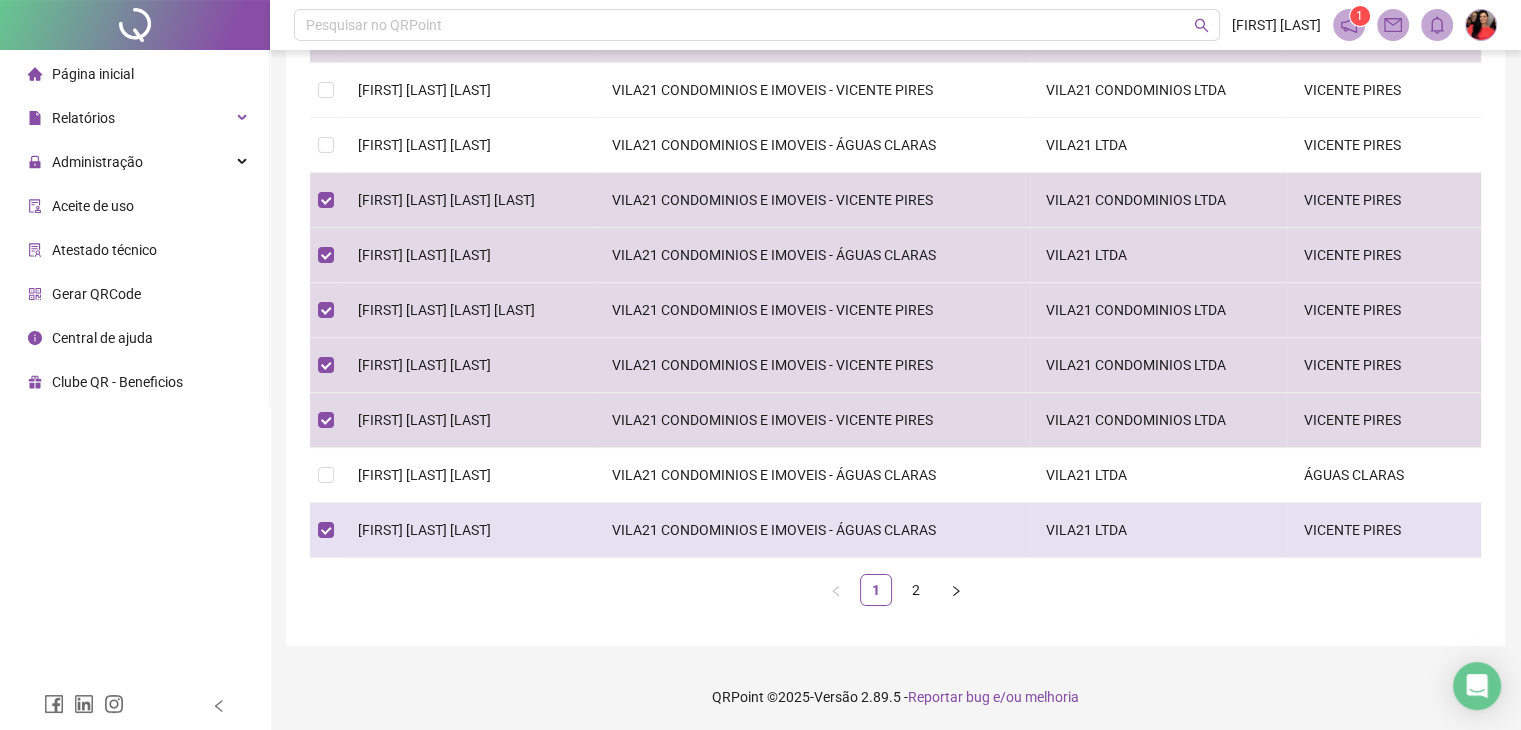 drag, startPoint x: 416, startPoint y: 529, endPoint x: 423, endPoint y: 502, distance: 27.89265 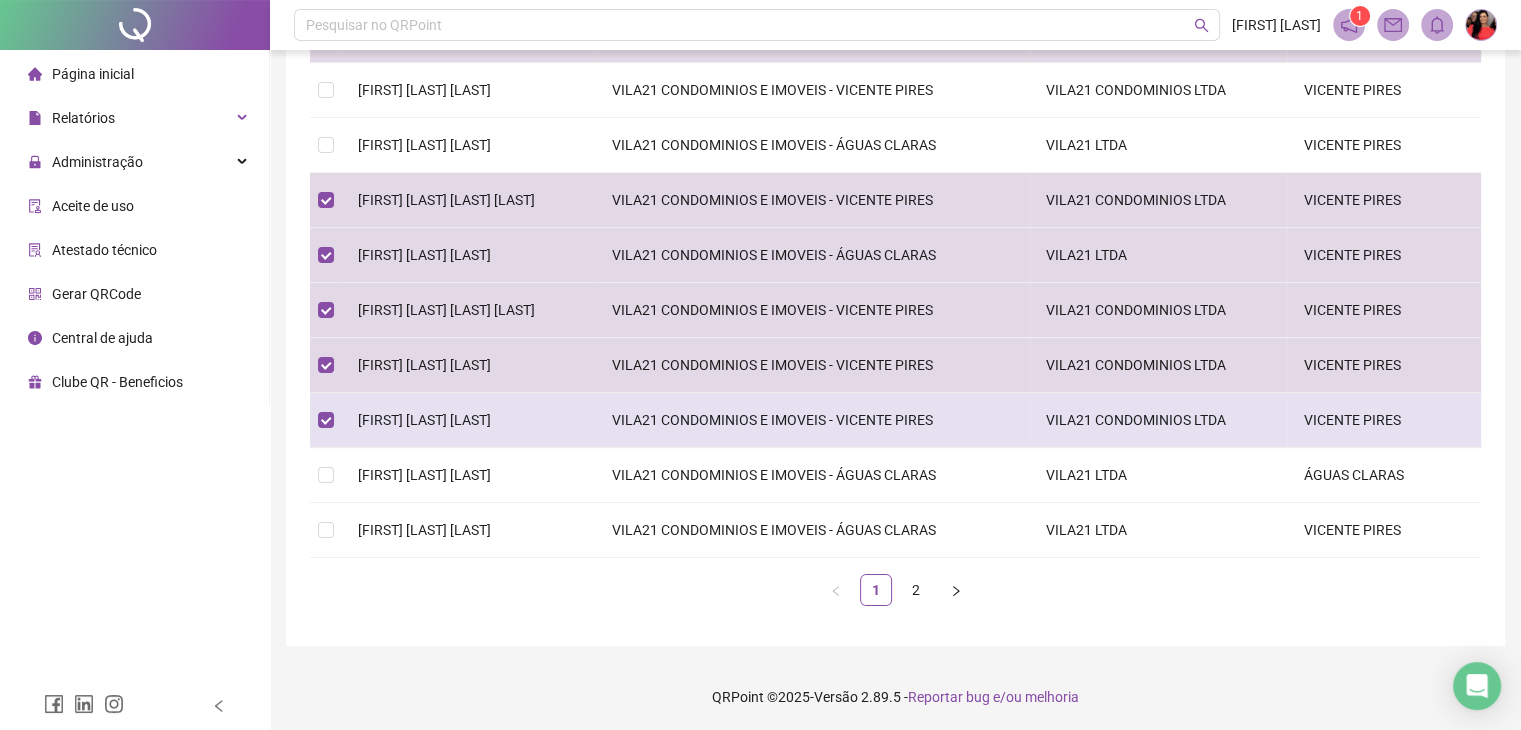click on "[FIRST] [LAST] [LAST]" at bounding box center [424, 420] 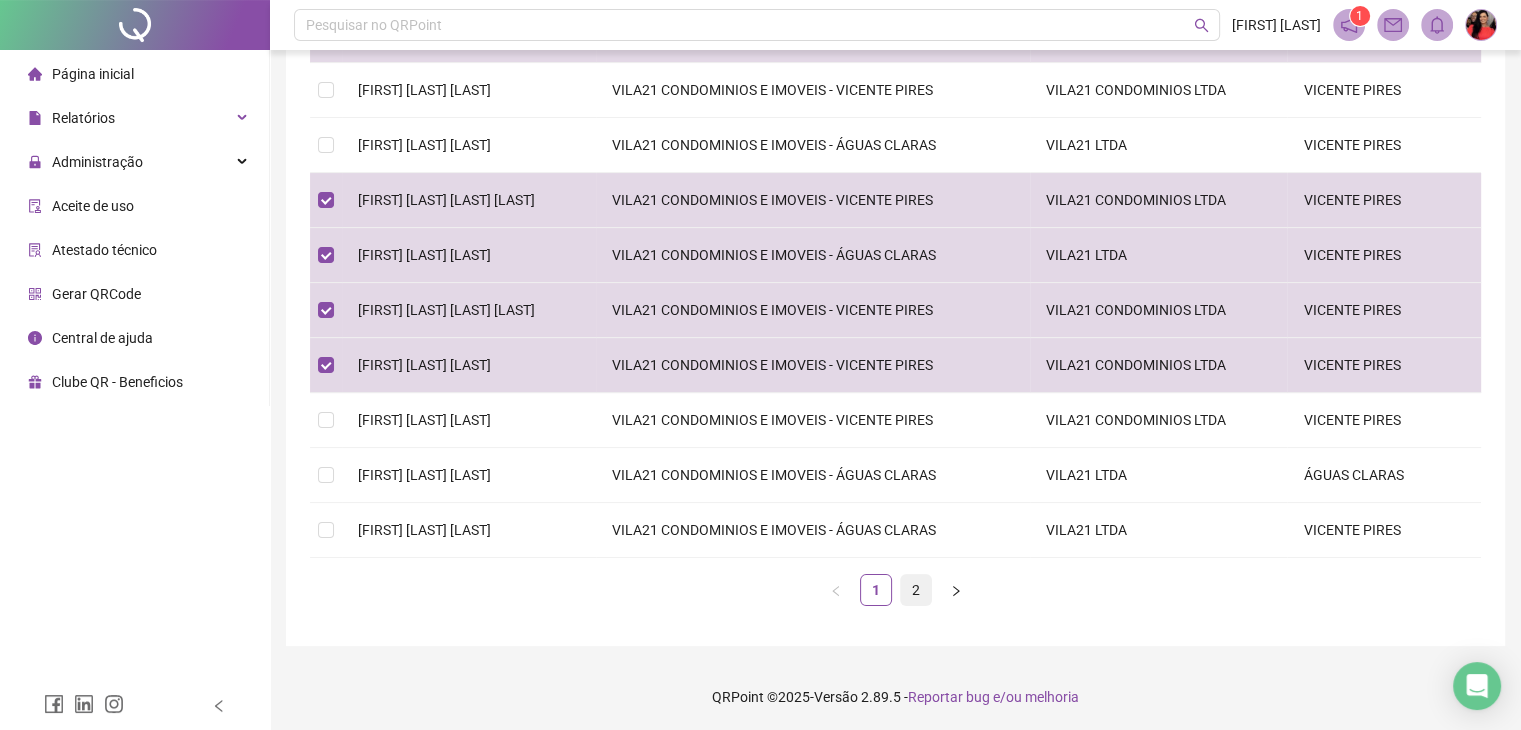 click on "2" at bounding box center (916, 590) 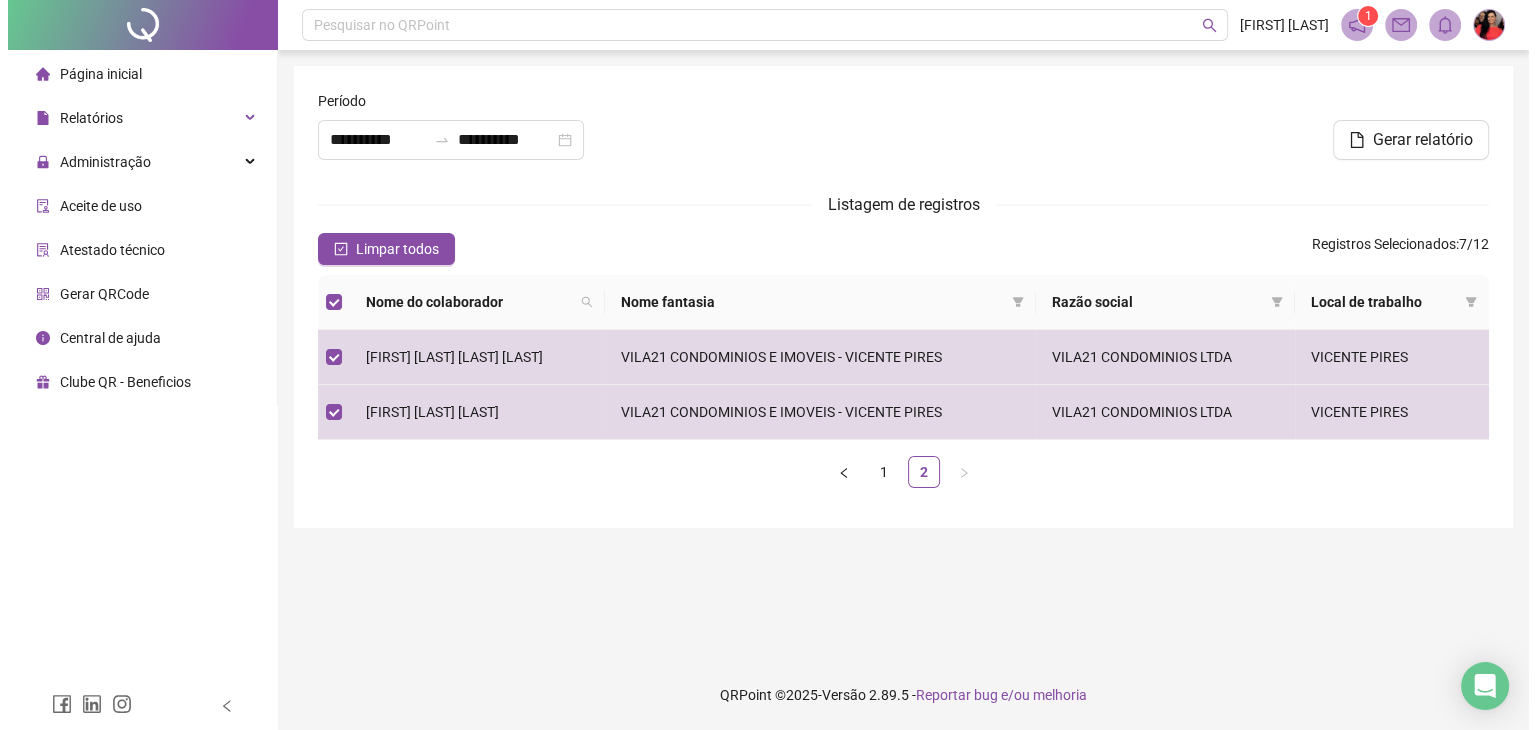 scroll, scrollTop: 0, scrollLeft: 0, axis: both 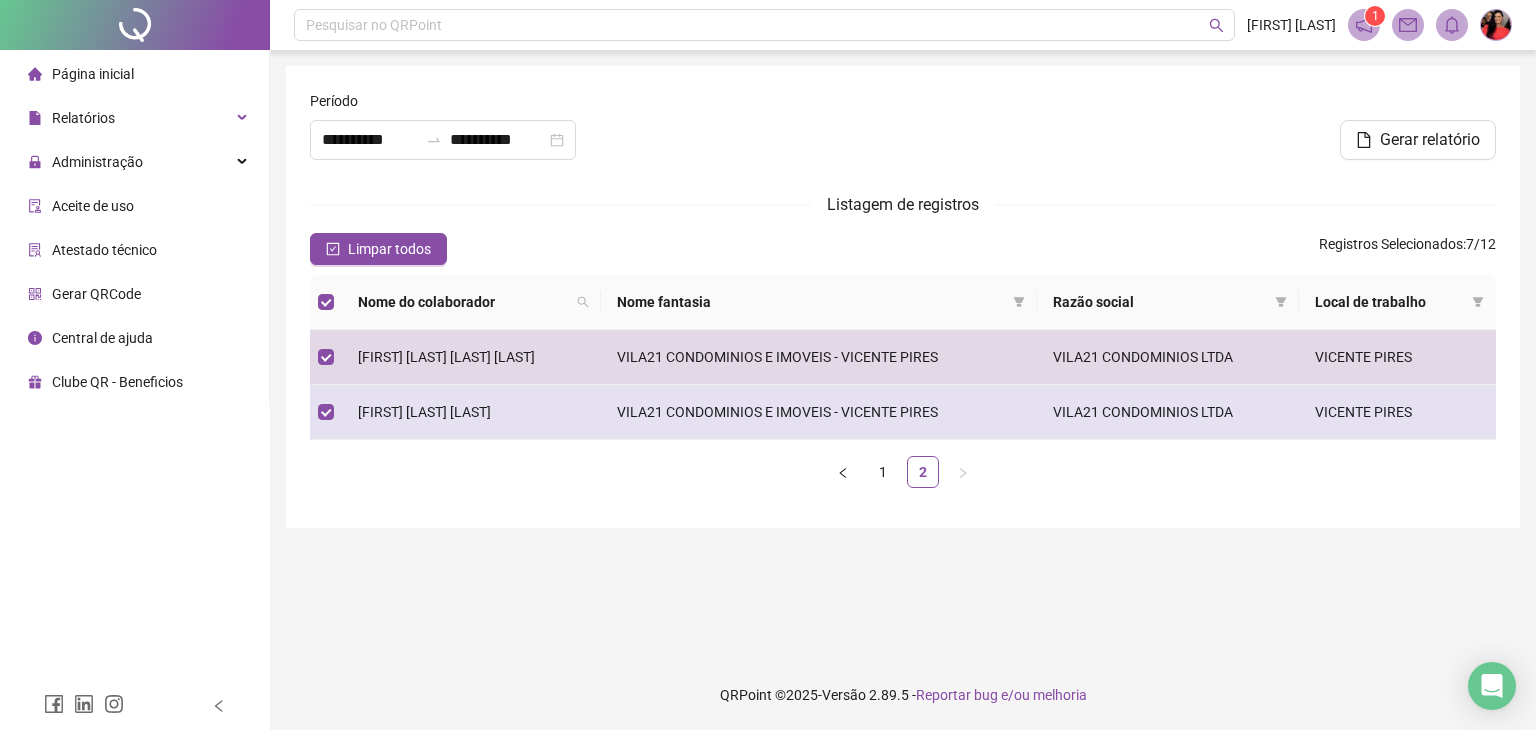 click on "[FIRST] [LAST] [LAST]" at bounding box center [424, 412] 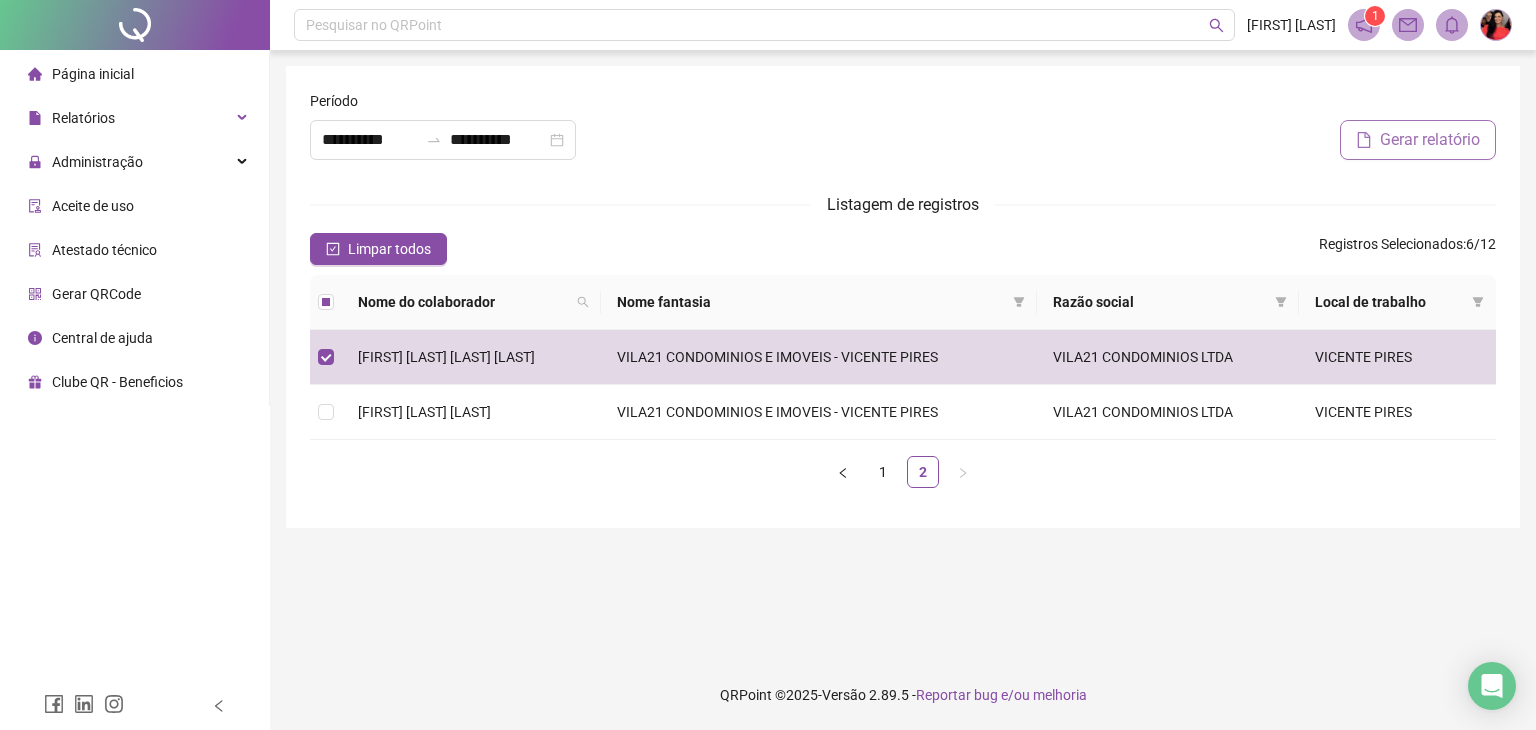 drag, startPoint x: 1420, startPoint y: 129, endPoint x: 1401, endPoint y: 145, distance: 24.839485 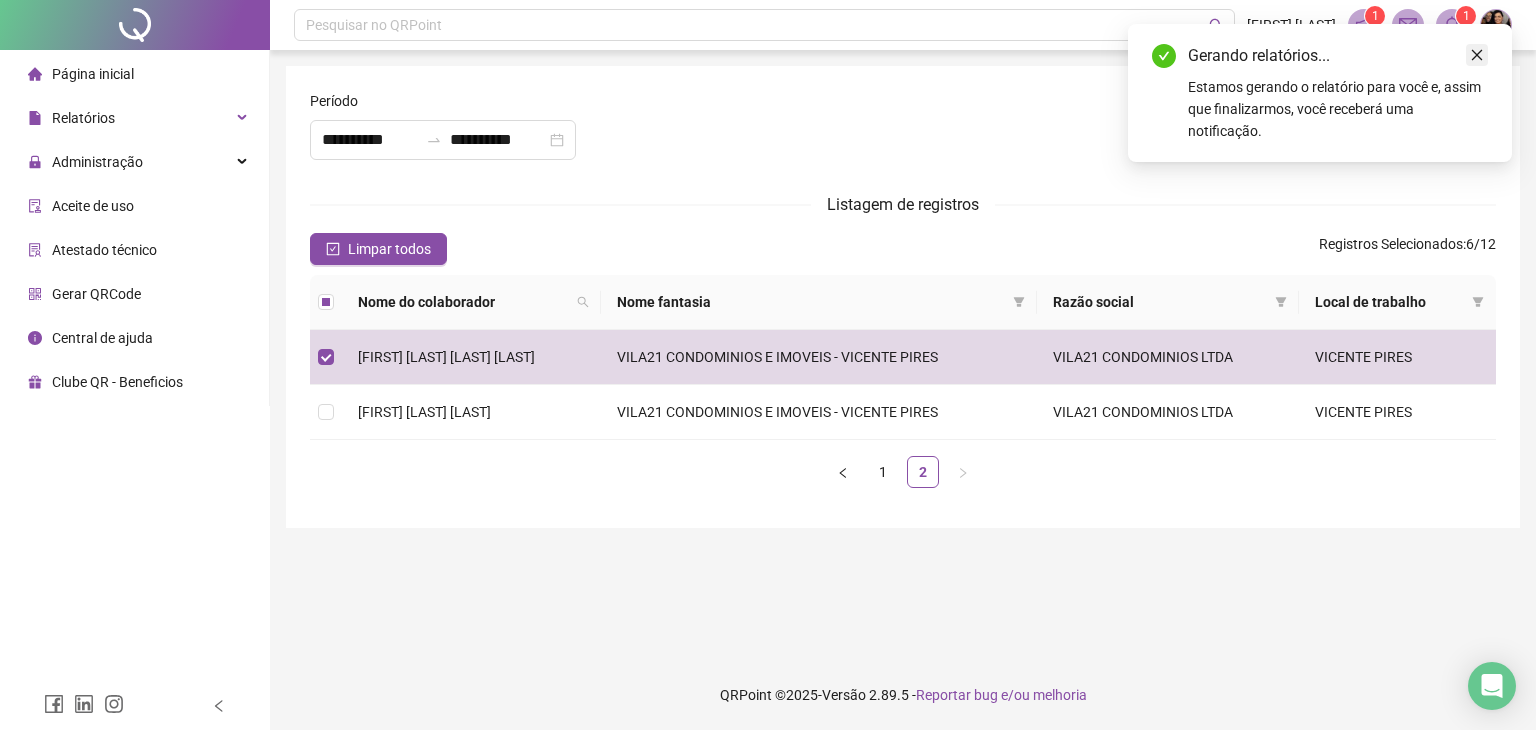 click 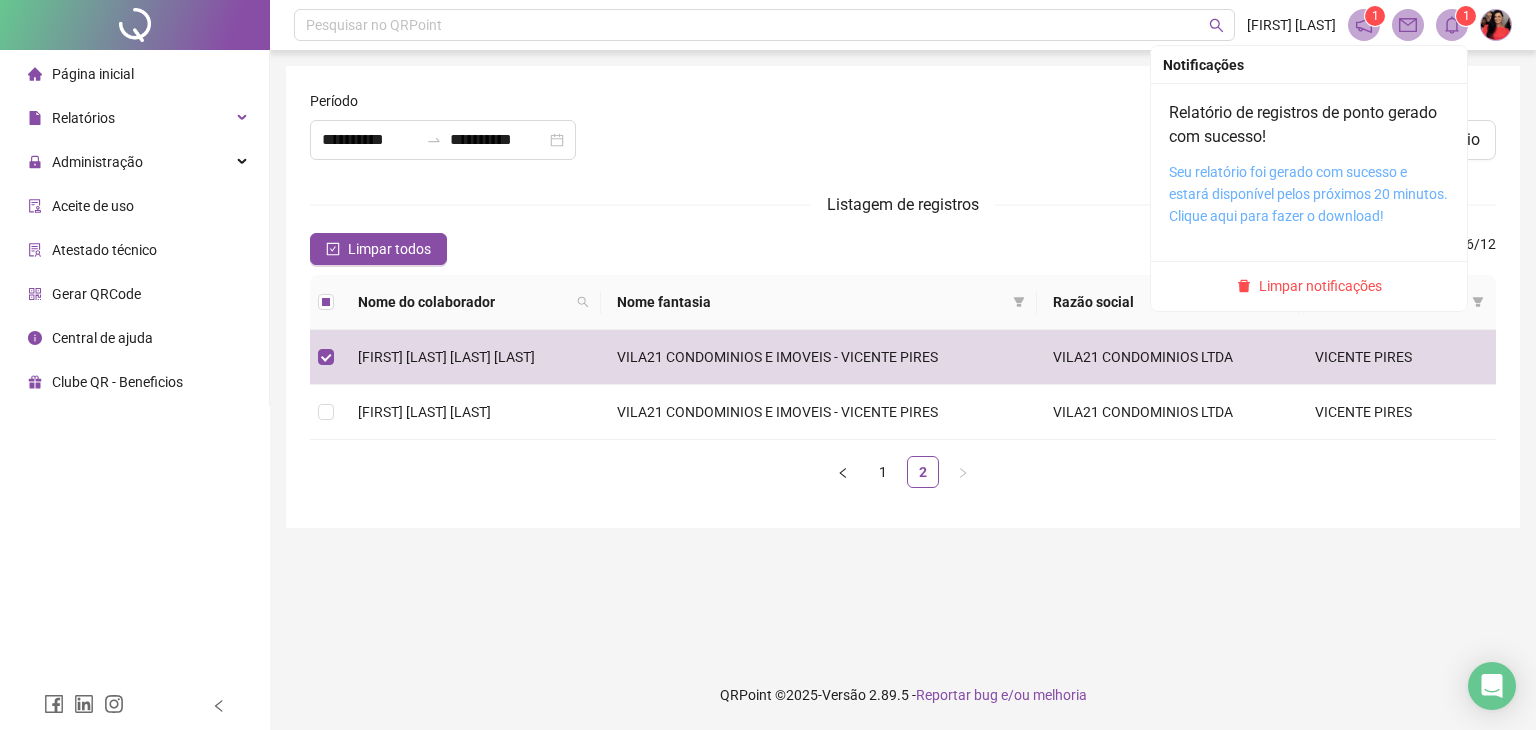 click on "Seu relatório foi gerado com sucesso e estará disponível pelos próximos 20 minutos.
Clique aqui para fazer o download!" at bounding box center [1308, 194] 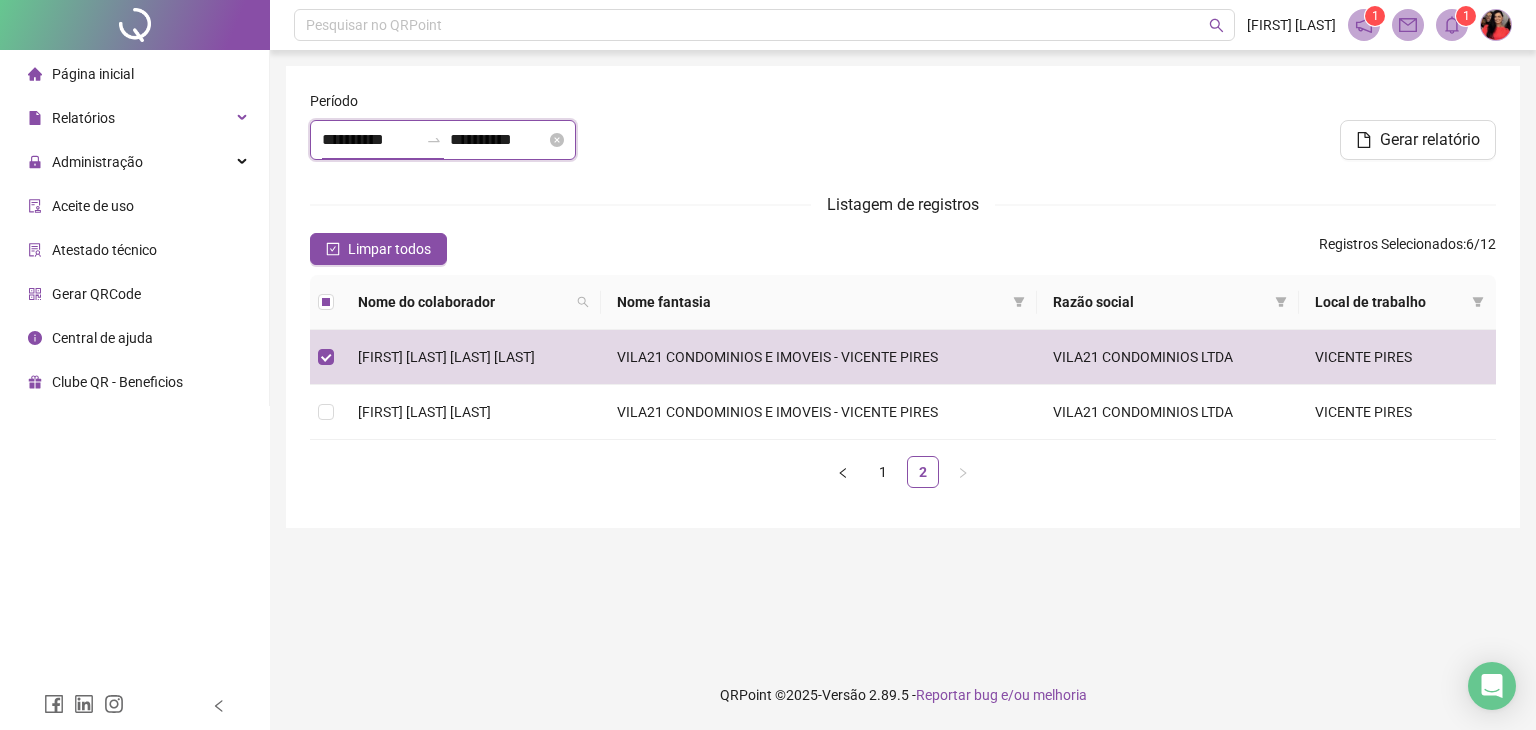 click on "**********" at bounding box center (370, 140) 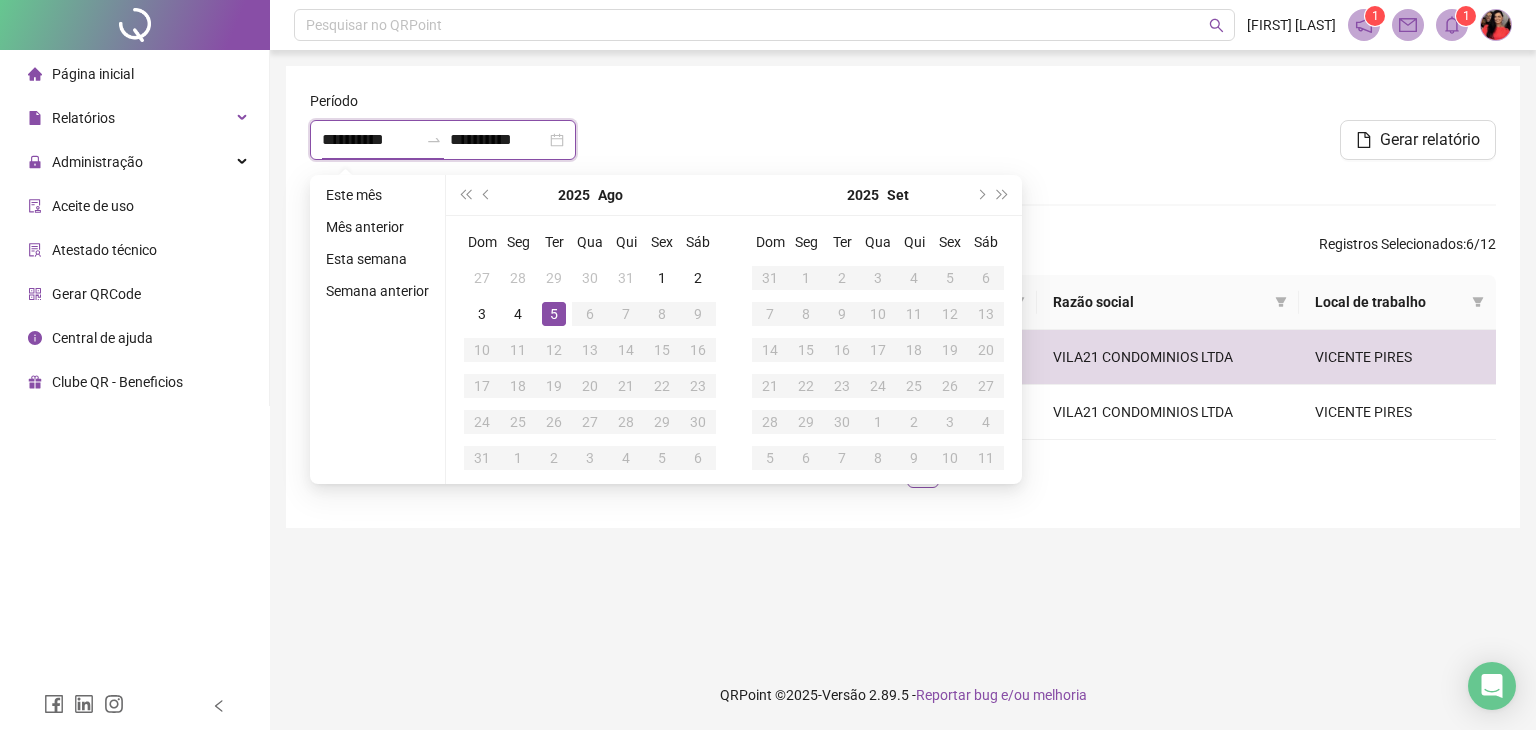 type on "**********" 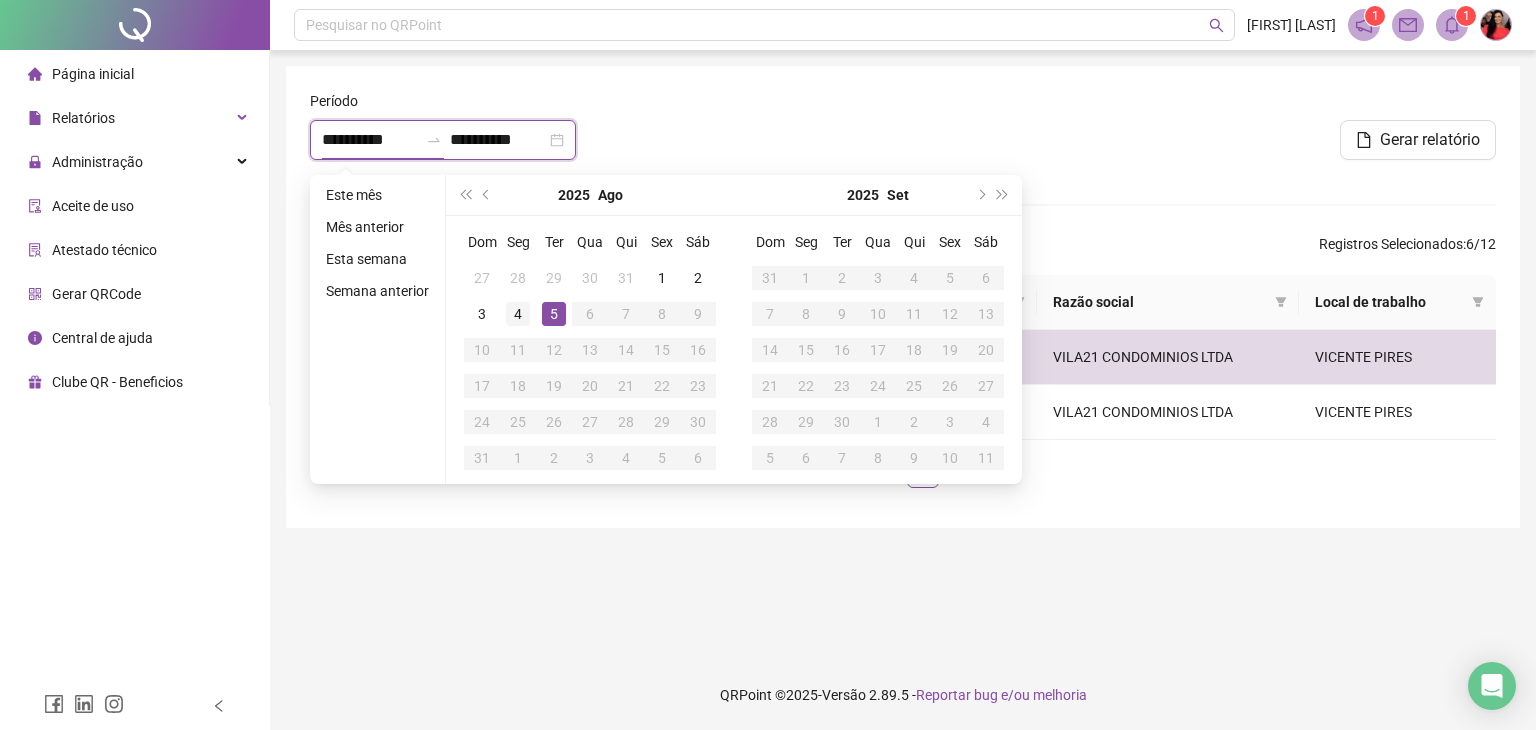 type on "**********" 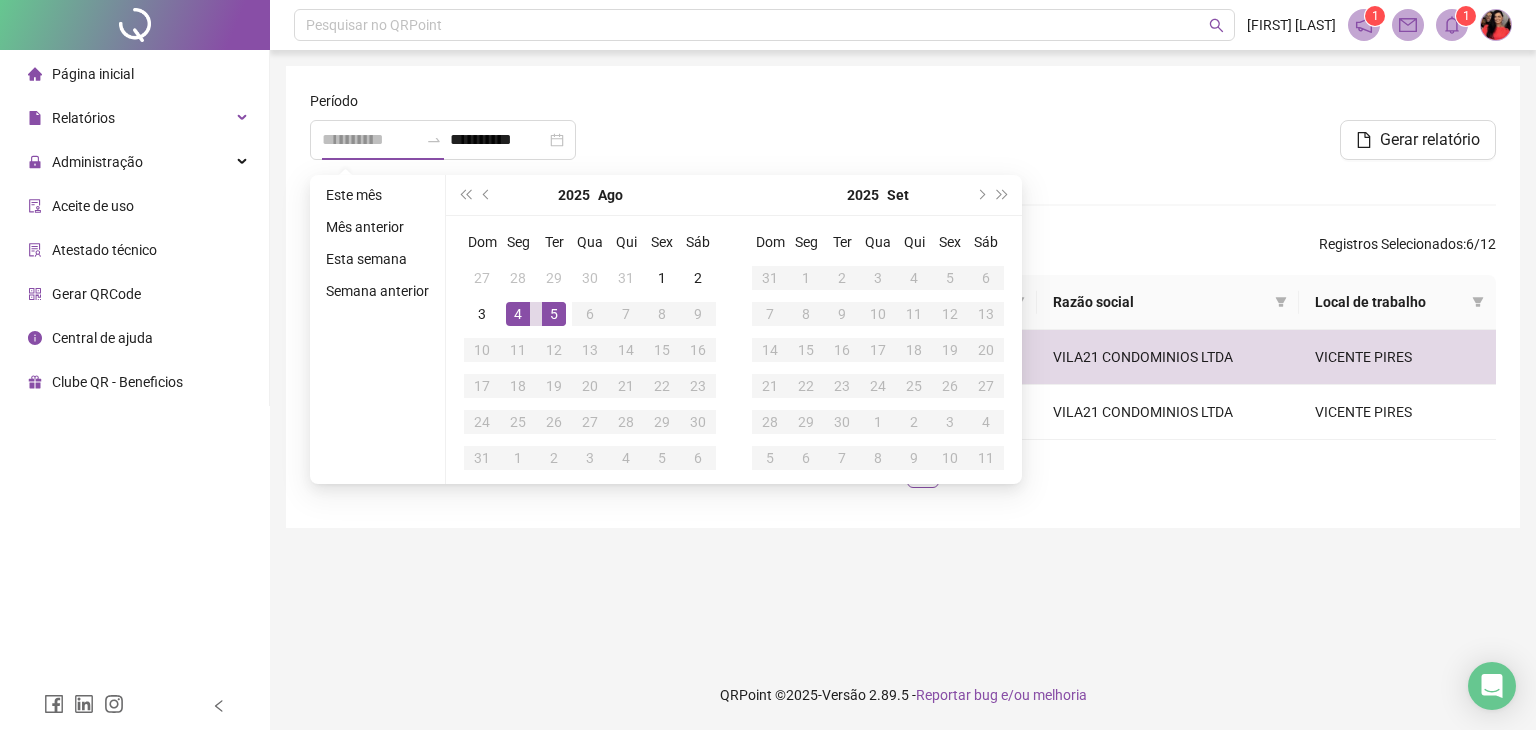 click on "4" at bounding box center [518, 314] 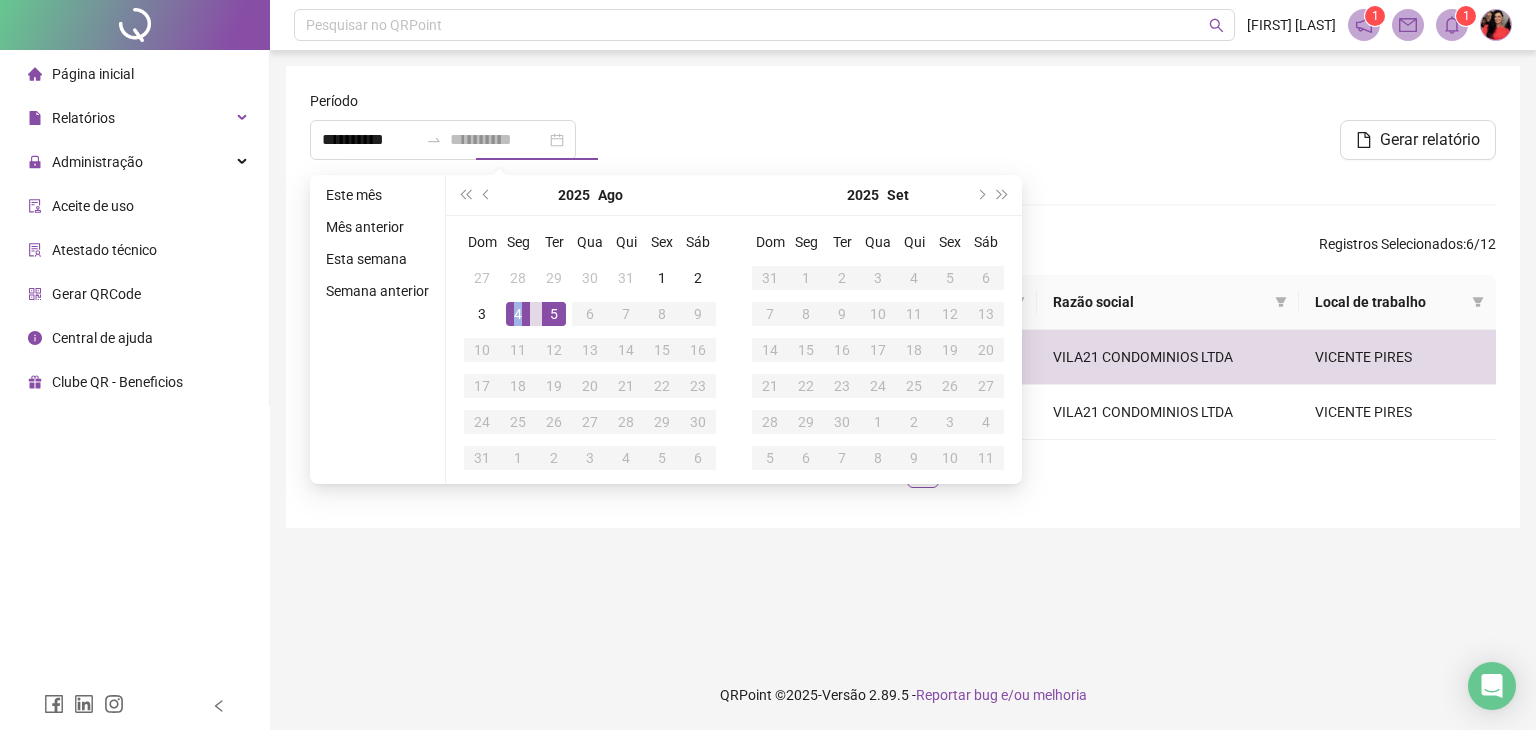 click on "4" at bounding box center (518, 314) 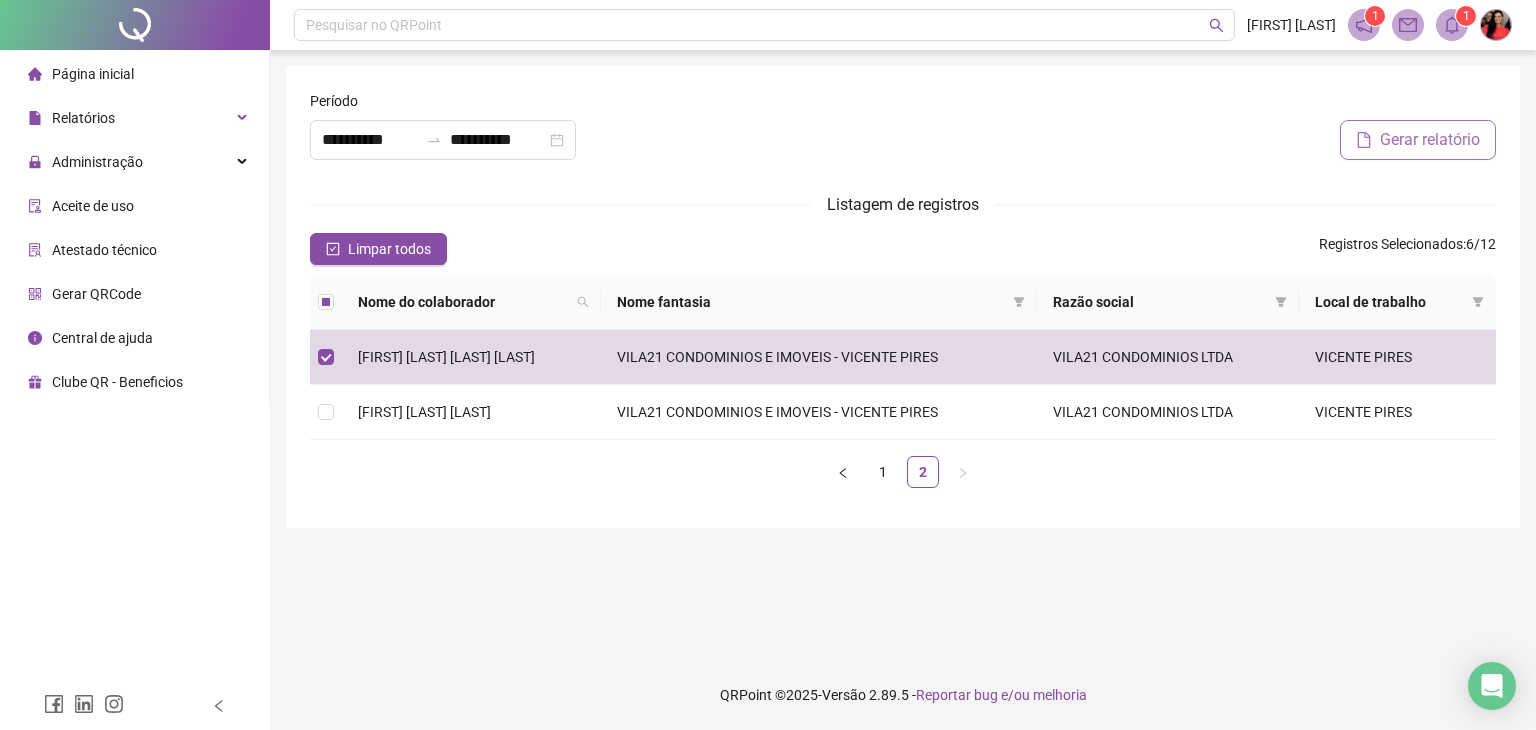 click on "Gerar relatório" at bounding box center [1430, 140] 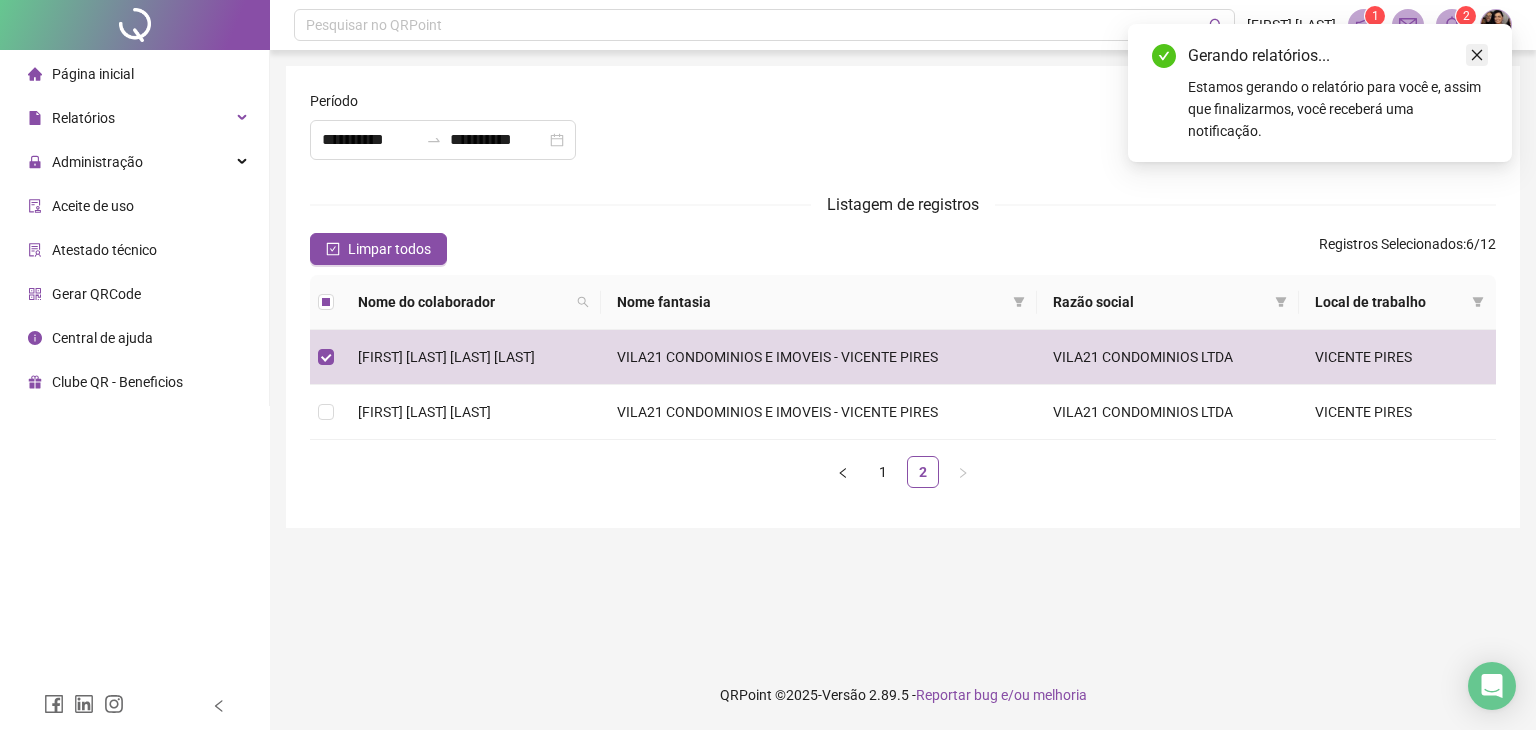 click 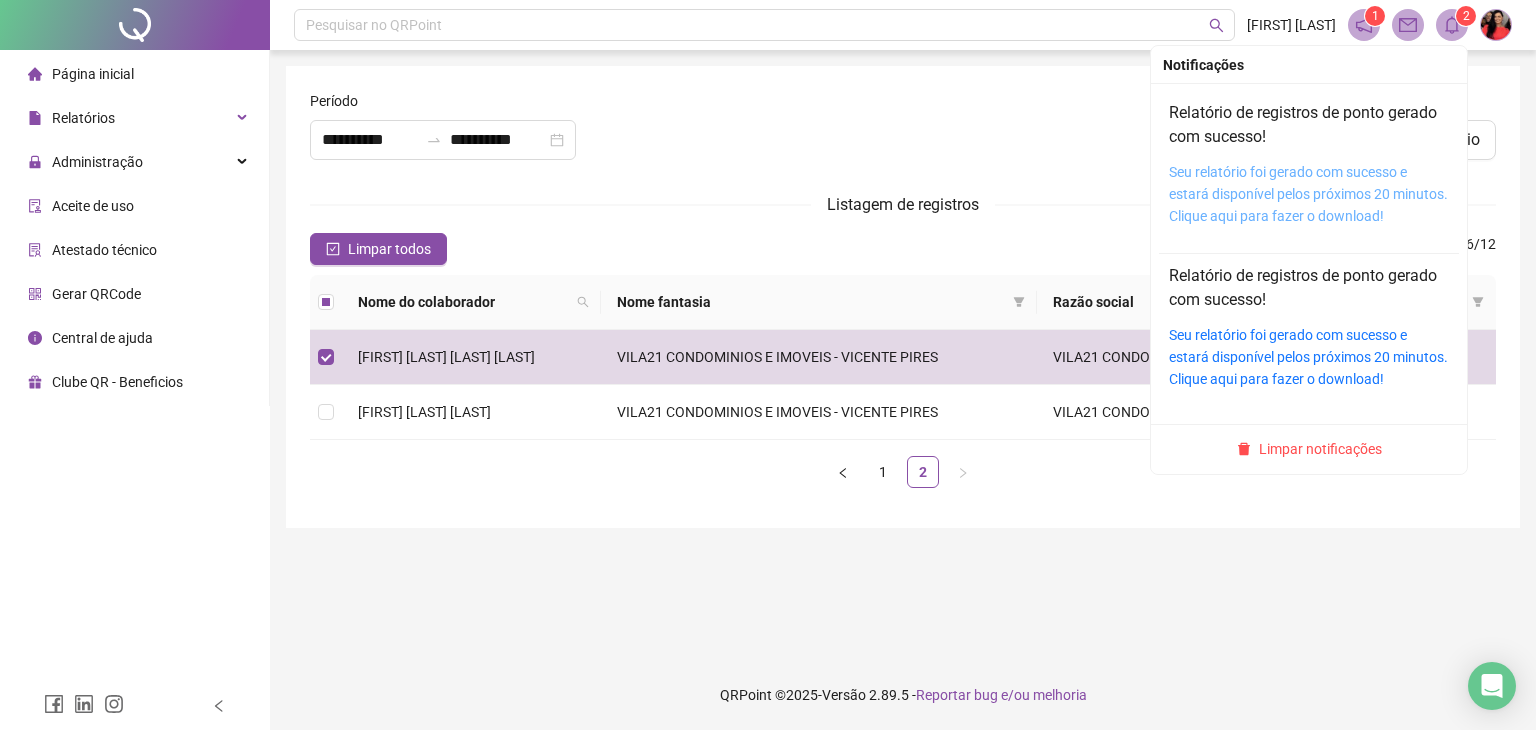 click on "Seu relatório foi gerado com sucesso e estará disponível pelos próximos 20 minutos.
Clique aqui para fazer o download!" at bounding box center [1308, 194] 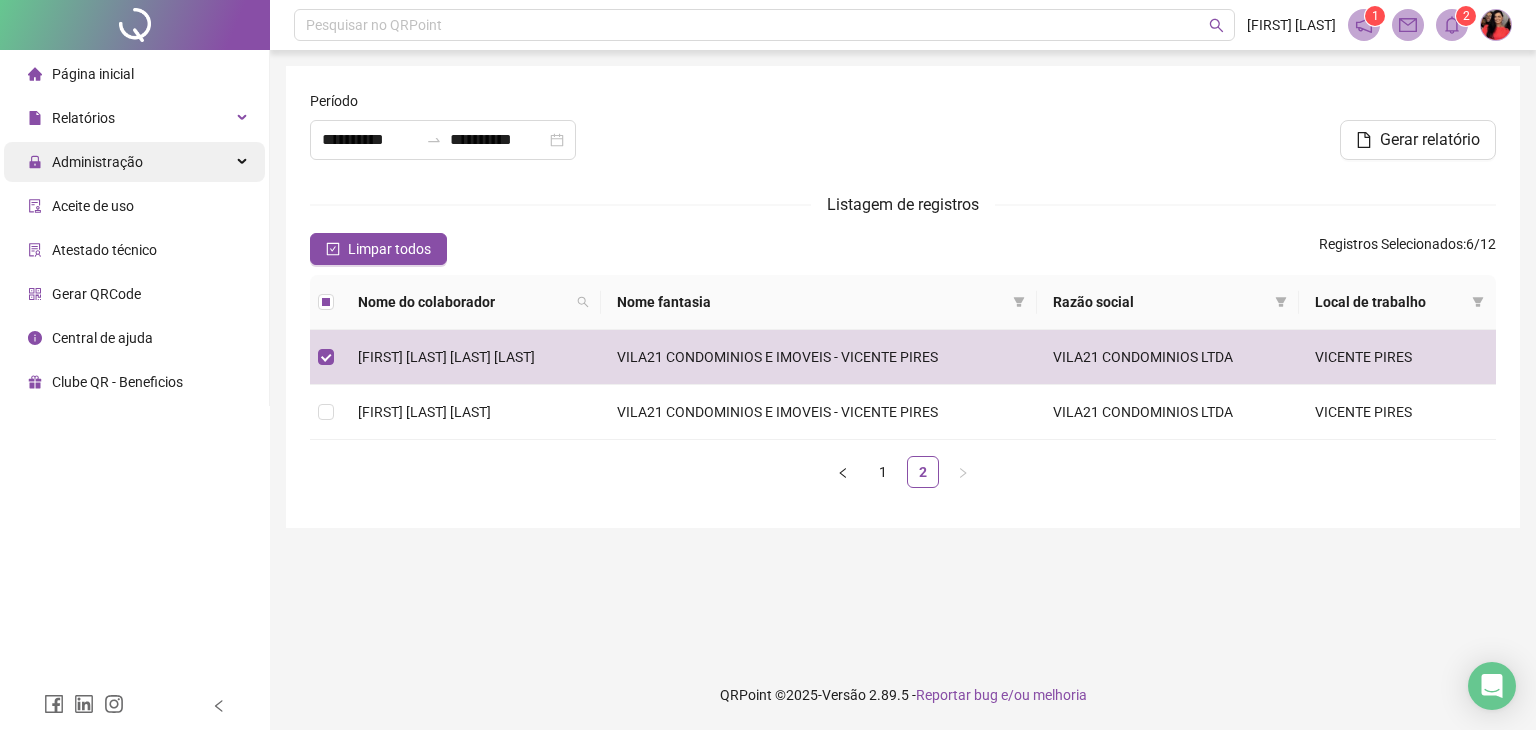 click on "Administração" at bounding box center (97, 162) 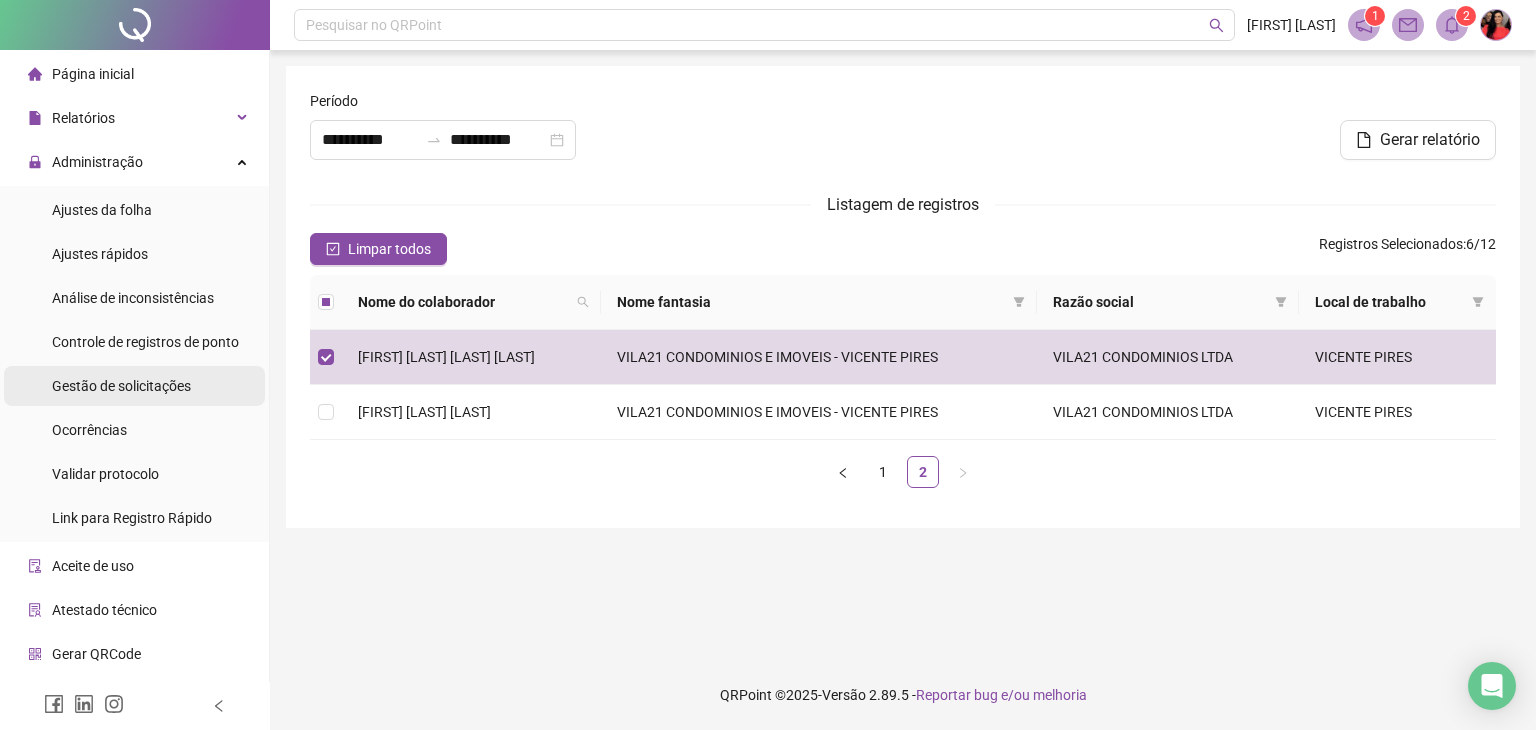 click on "Gestão de solicitações" at bounding box center (121, 386) 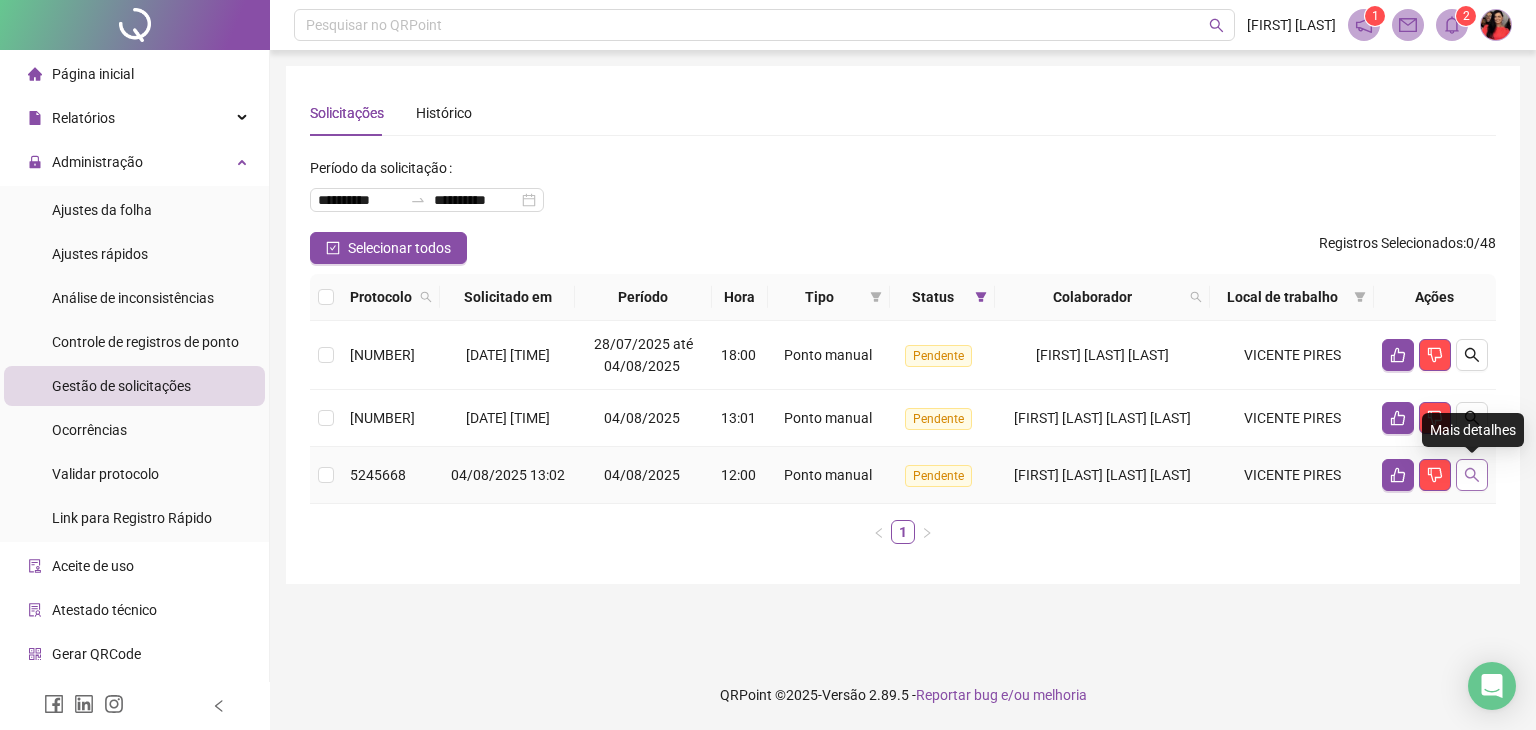 click 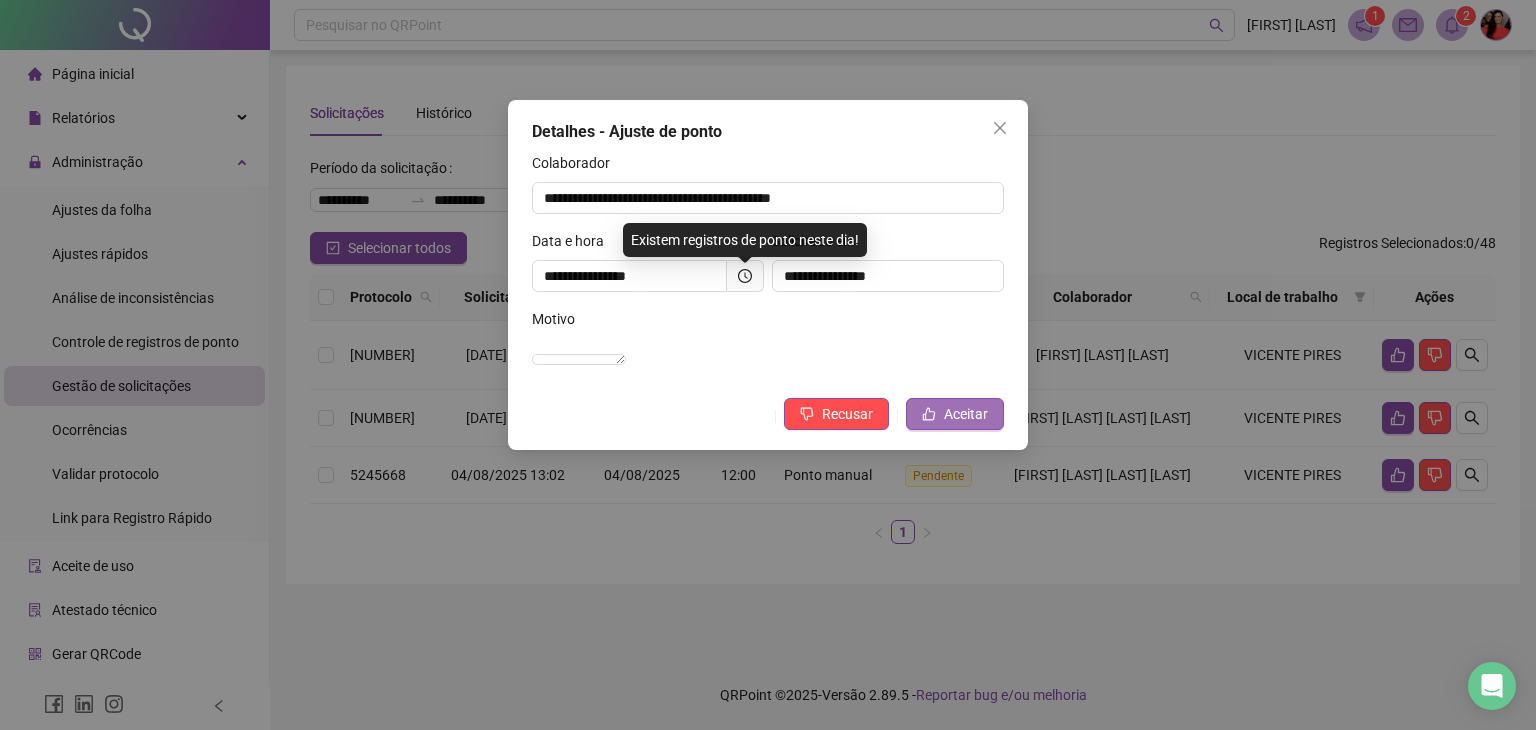 click on "Aceitar" at bounding box center [966, 414] 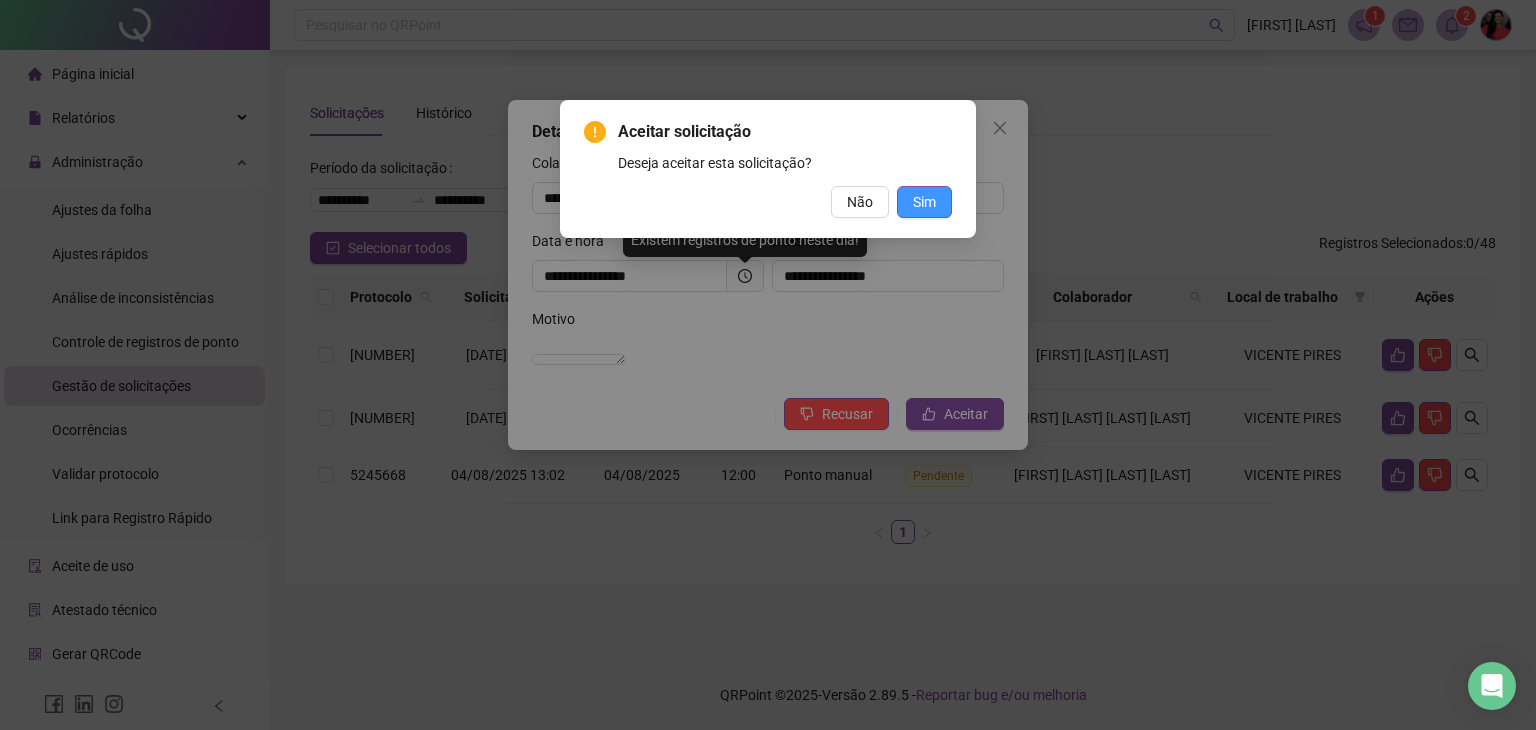 click on "Sim" at bounding box center (924, 202) 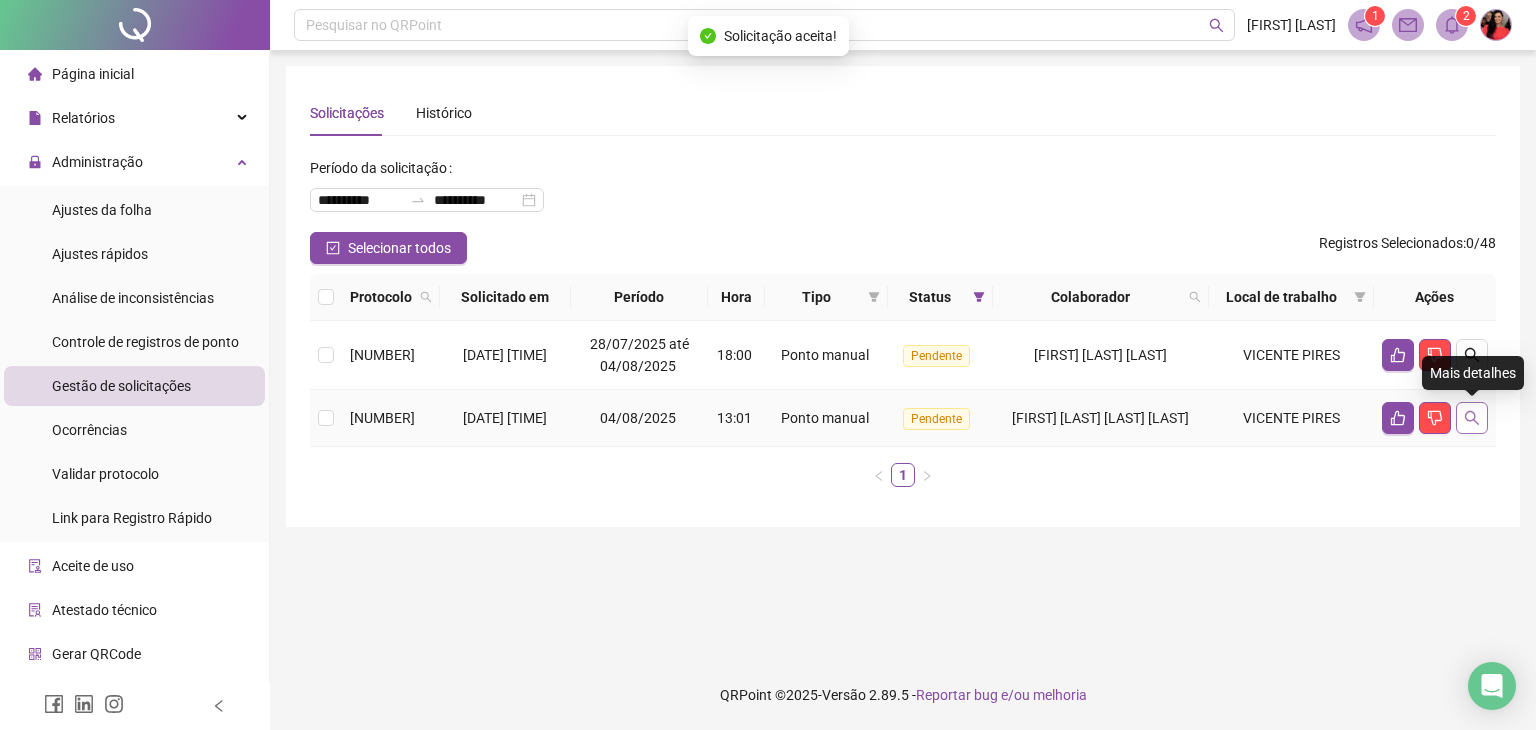 click 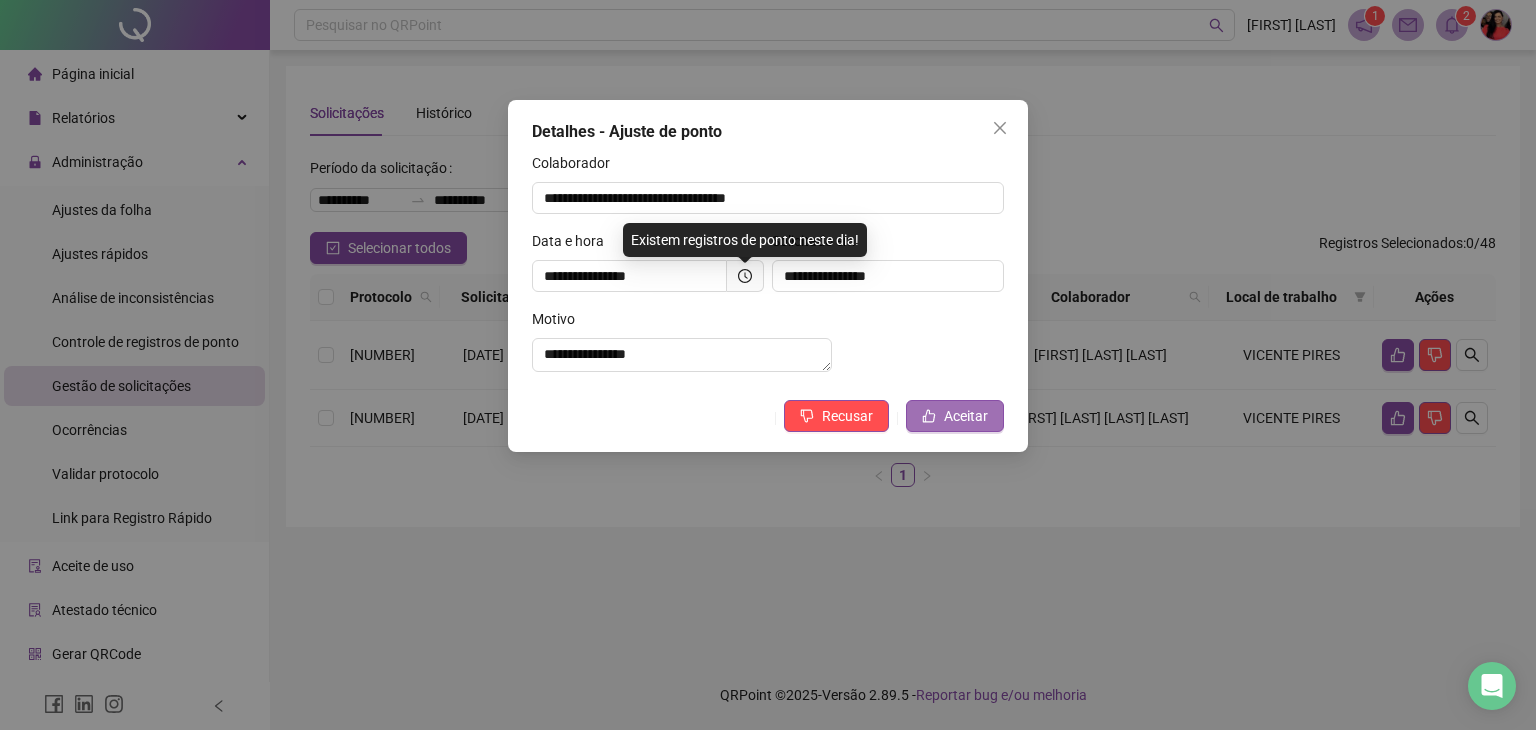 click on "Aceitar" at bounding box center (966, 416) 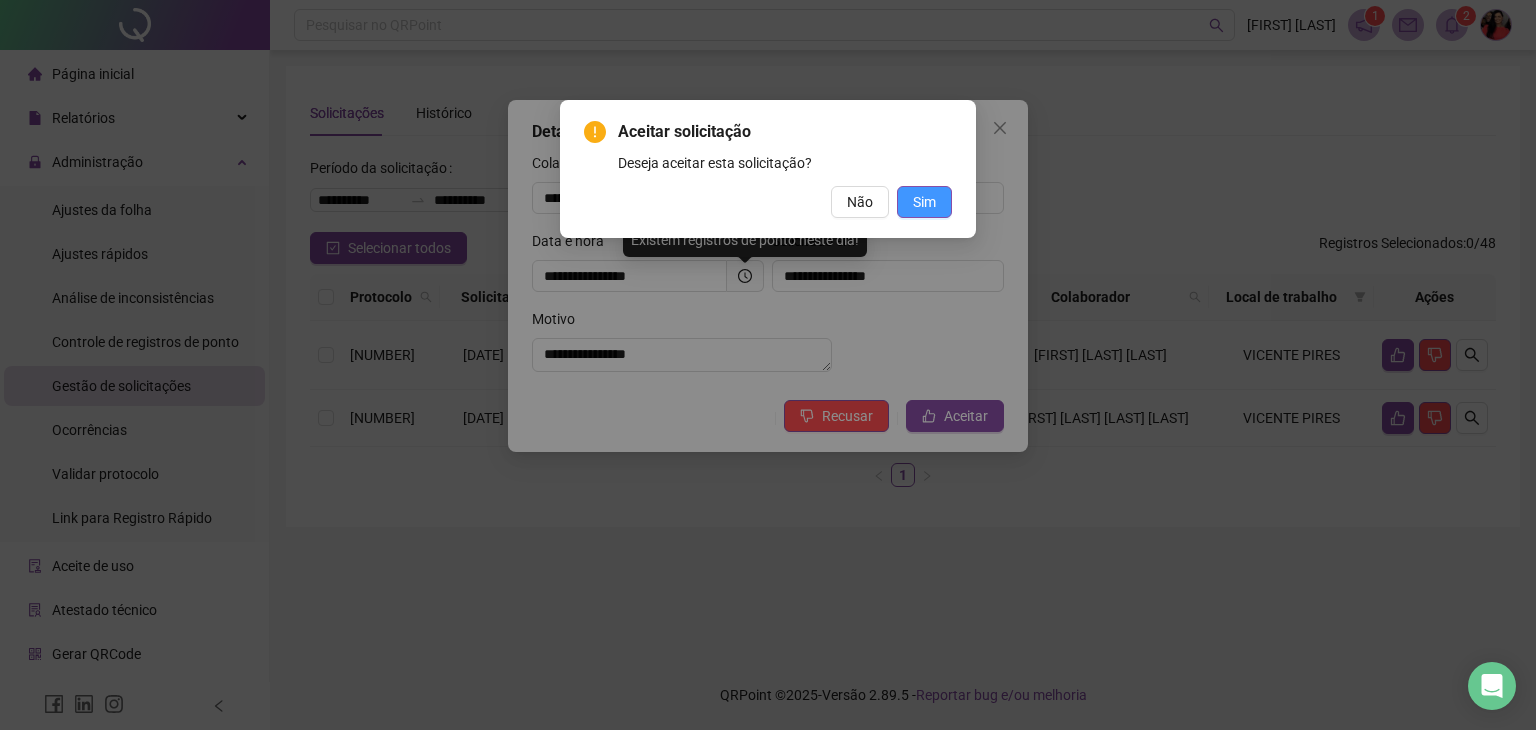 click on "Sim" at bounding box center (924, 202) 